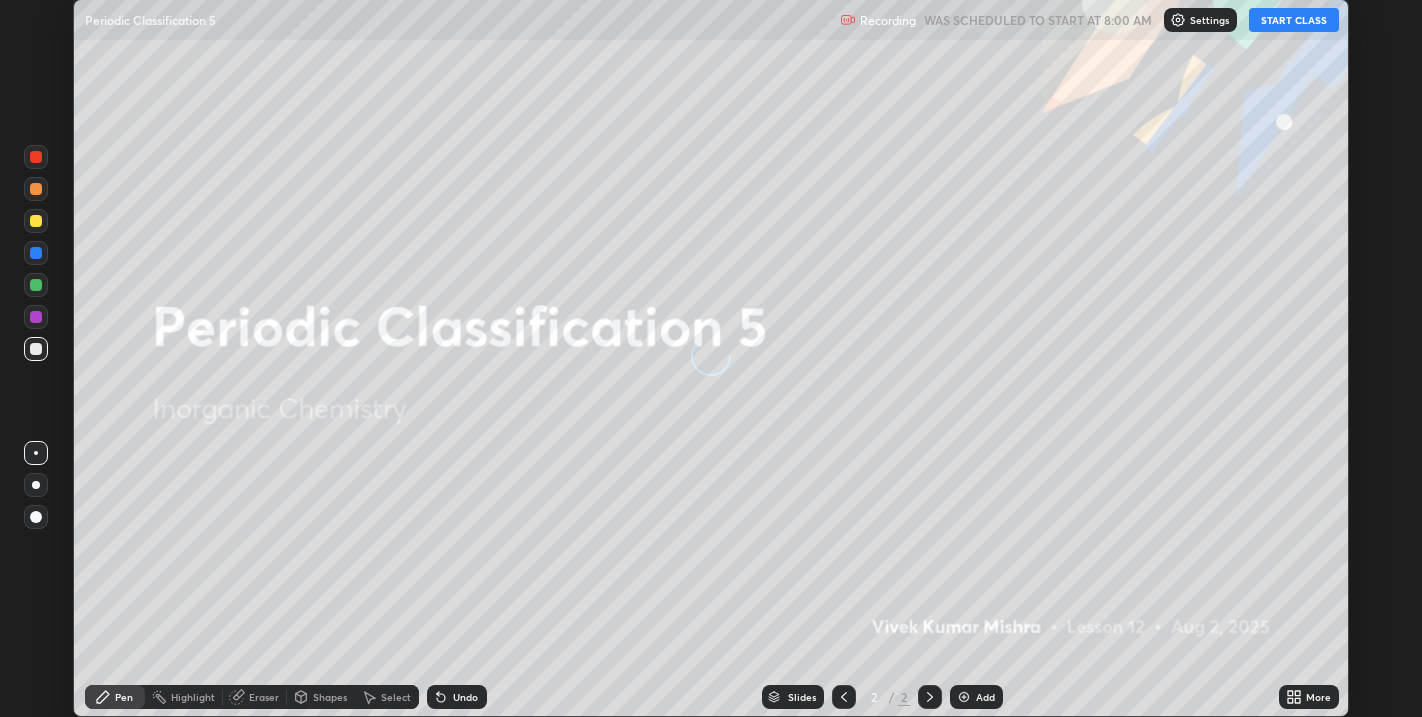 scroll, scrollTop: 0, scrollLeft: 0, axis: both 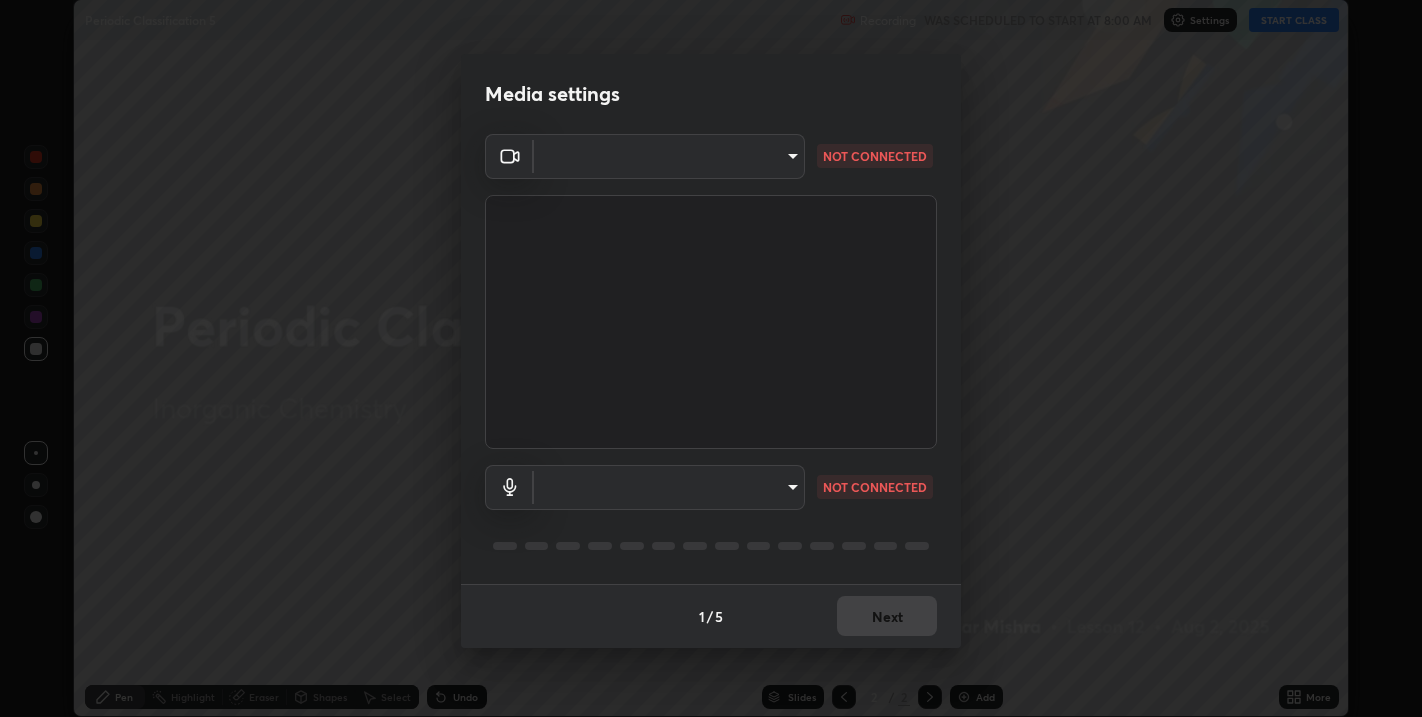 type on "67417adfccfa8b42c30ef4407fe4a6c493a28e79373338af571501226f50bce5" 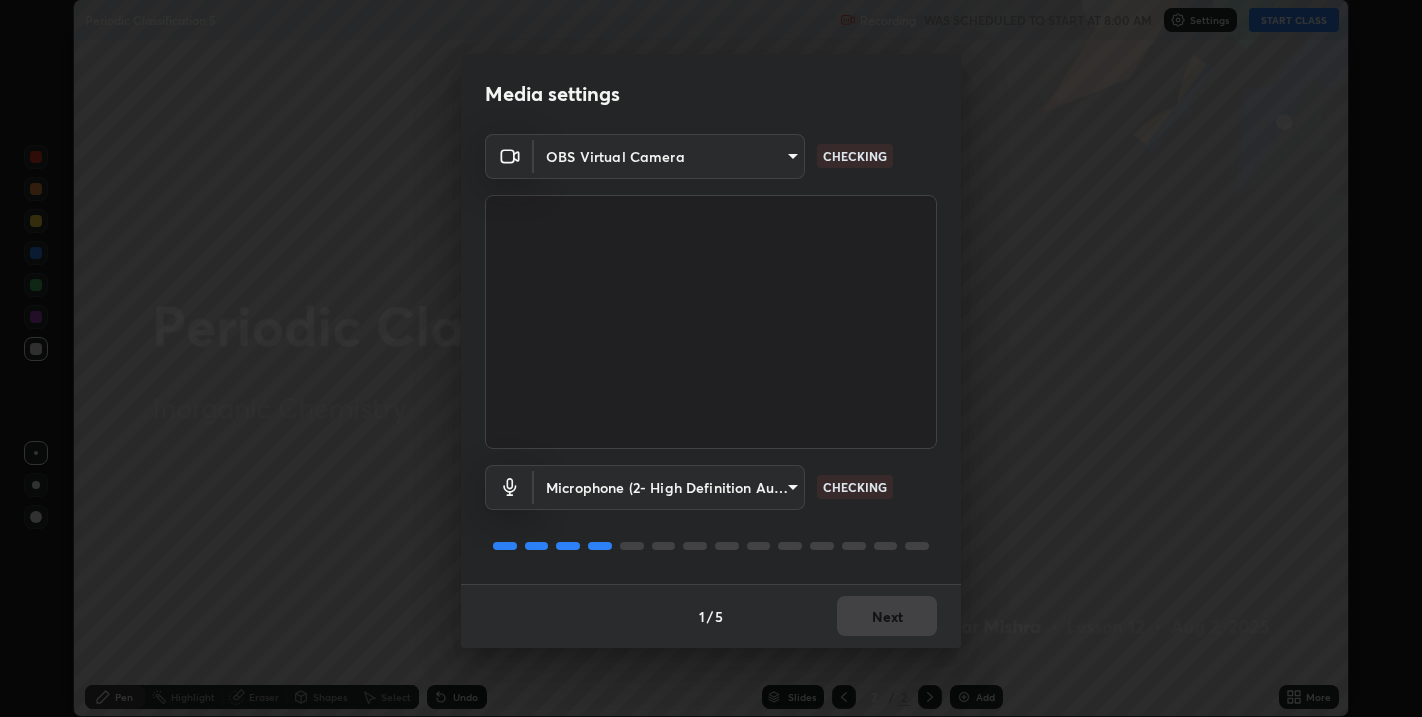 click on "Erase all Periodic Classification 5 Recording WAS SCHEDULED TO START AT  8:00 AM Settings START CLASS Setting up your live class Periodic Classification 5 • L12 of Inorganic Chemistry [FIRST] [LAST] Pen Highlight Eraser Shapes Select Undo Slides 2 / 2 Add More No doubts shared Encourage your learners to ask a doubt for better clarity Report an issue Reason for reporting Buffering Chat not working Audio - Video sync issue Educator video quality low ​ Attach an image Report Media settings OBS Virtual Camera [HASH] CHECKING Microphone (2- High Definition Audio Device) [HASH] CHECKING 1 / 5 Next" at bounding box center (711, 358) 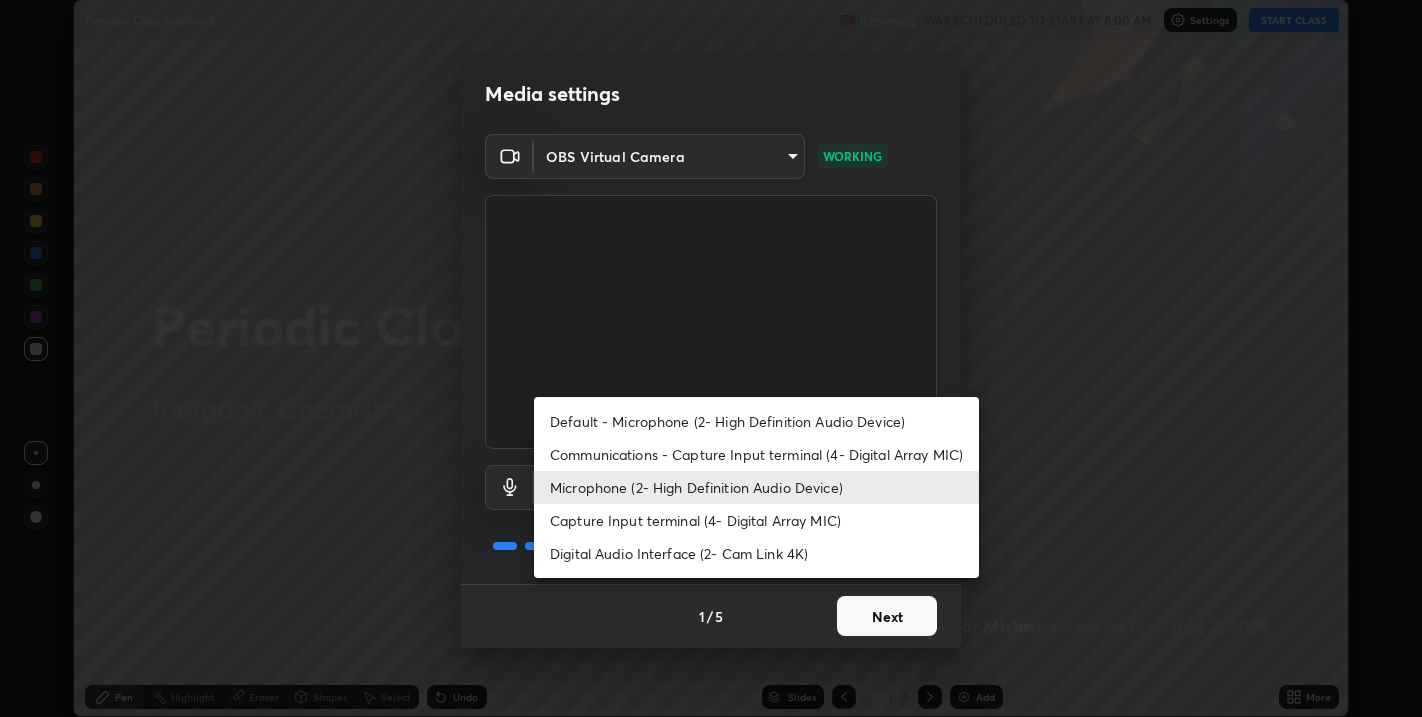 click on "Capture Input terminal (4- Digital Array MIC)" at bounding box center (756, 520) 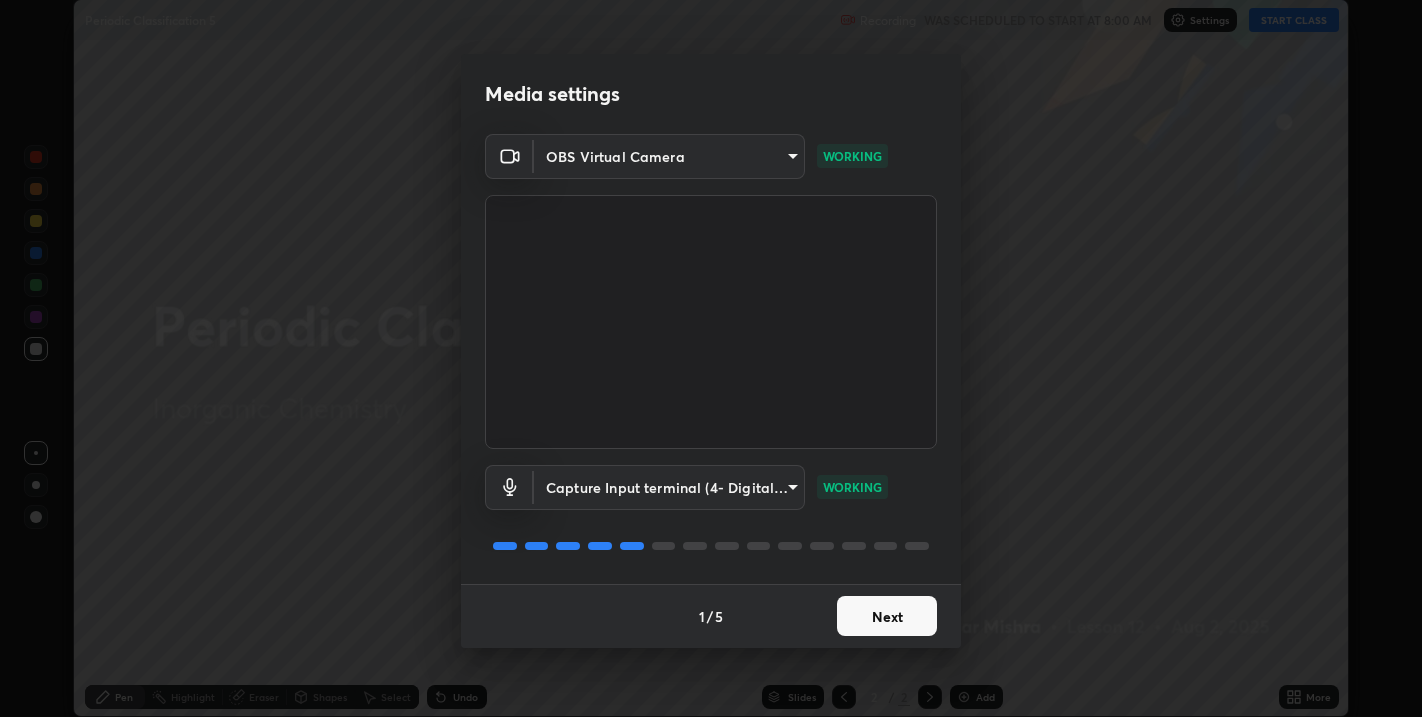 click on "Erase all Periodic Classification 5 Recording WAS SCHEDULED TO START AT  8:00 AM Settings START CLASS Setting up your live class Periodic Classification 5 • L12 of Inorganic Chemistry [FIRST] [LAST] Pen Highlight Eraser Shapes Select Undo Slides 2 / 2 Add More No doubts shared Encourage your learners to ask a doubt for better clarity Report an issue Reason for reporting Buffering Chat not working Audio - Video sync issue Educator video quality low ​ Attach an image Report Media settings OBS Virtual Camera [HASH] WORKING Capture Input terminal (4- Digital Array MIC) [HASH] WORKING 1 / 5 Next" at bounding box center [711, 358] 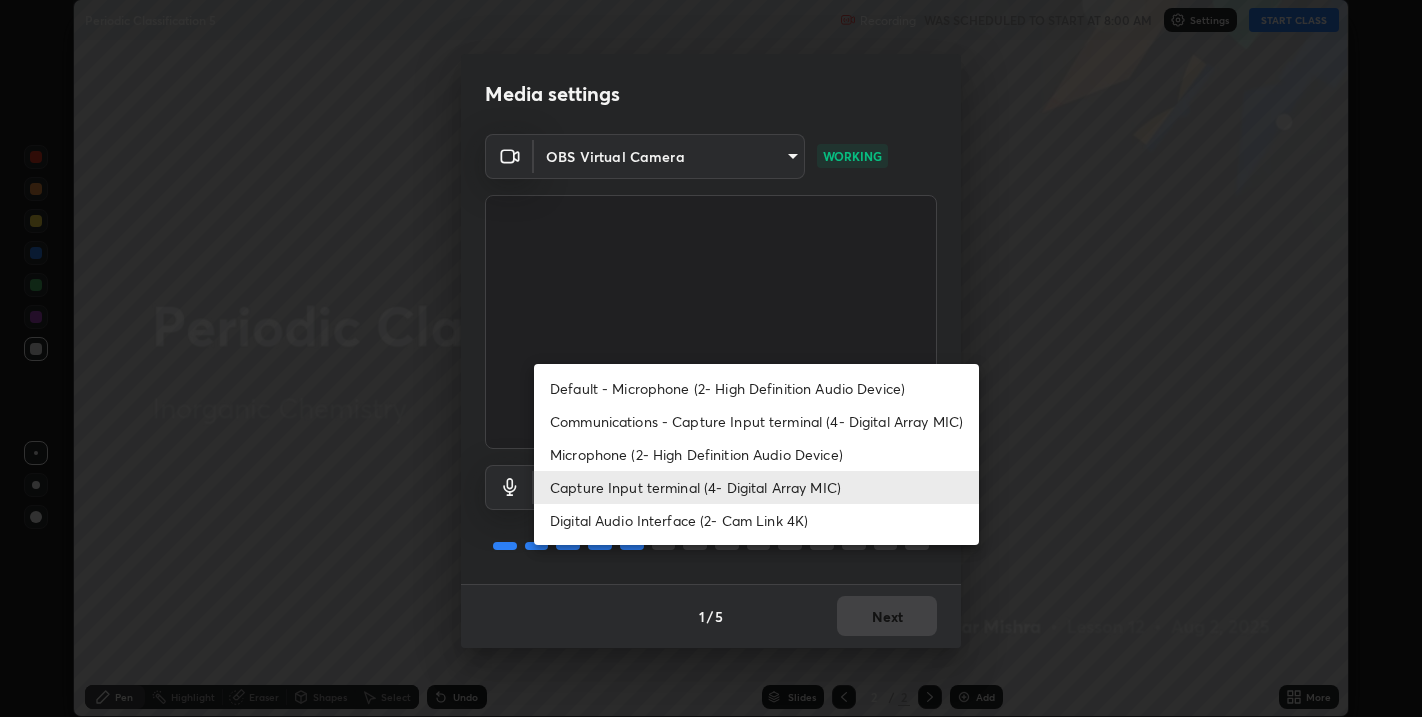 click on "Microphone (2- High Definition Audio Device)" at bounding box center [756, 454] 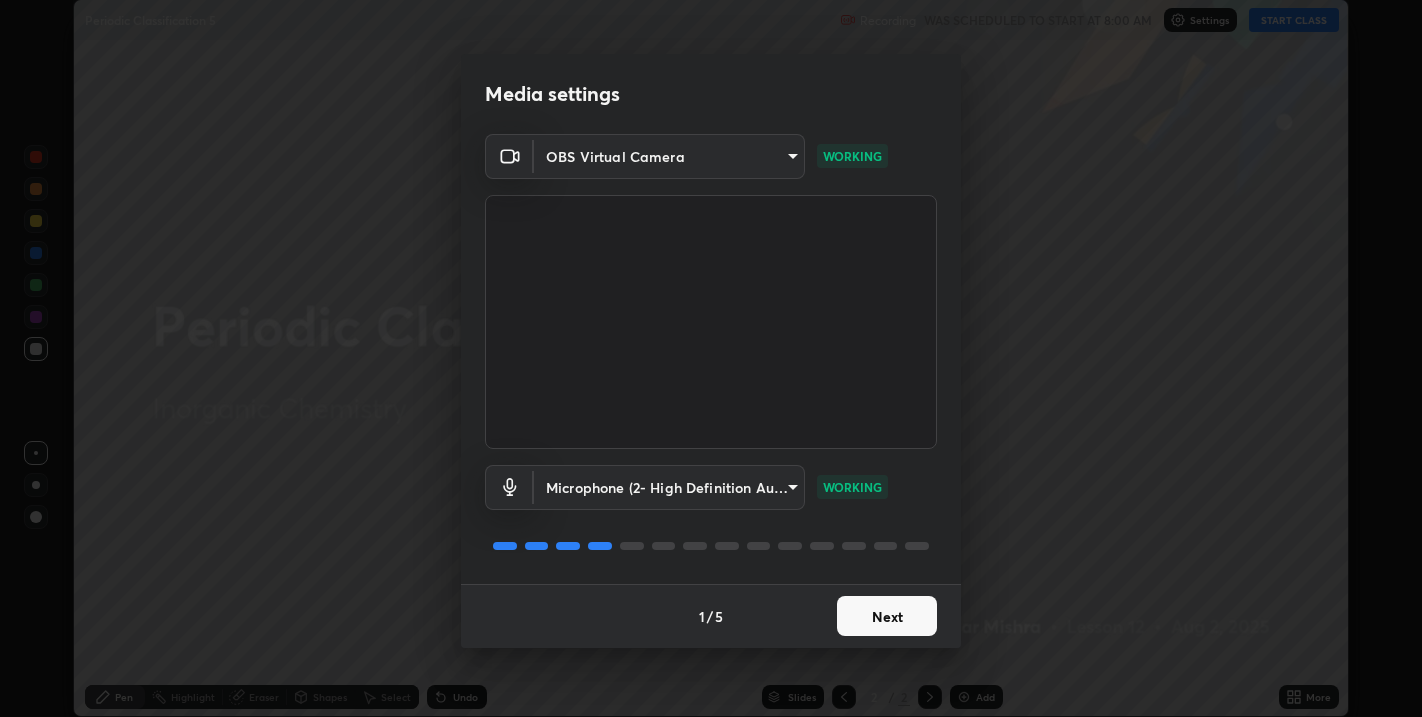 click on "Next" at bounding box center [887, 616] 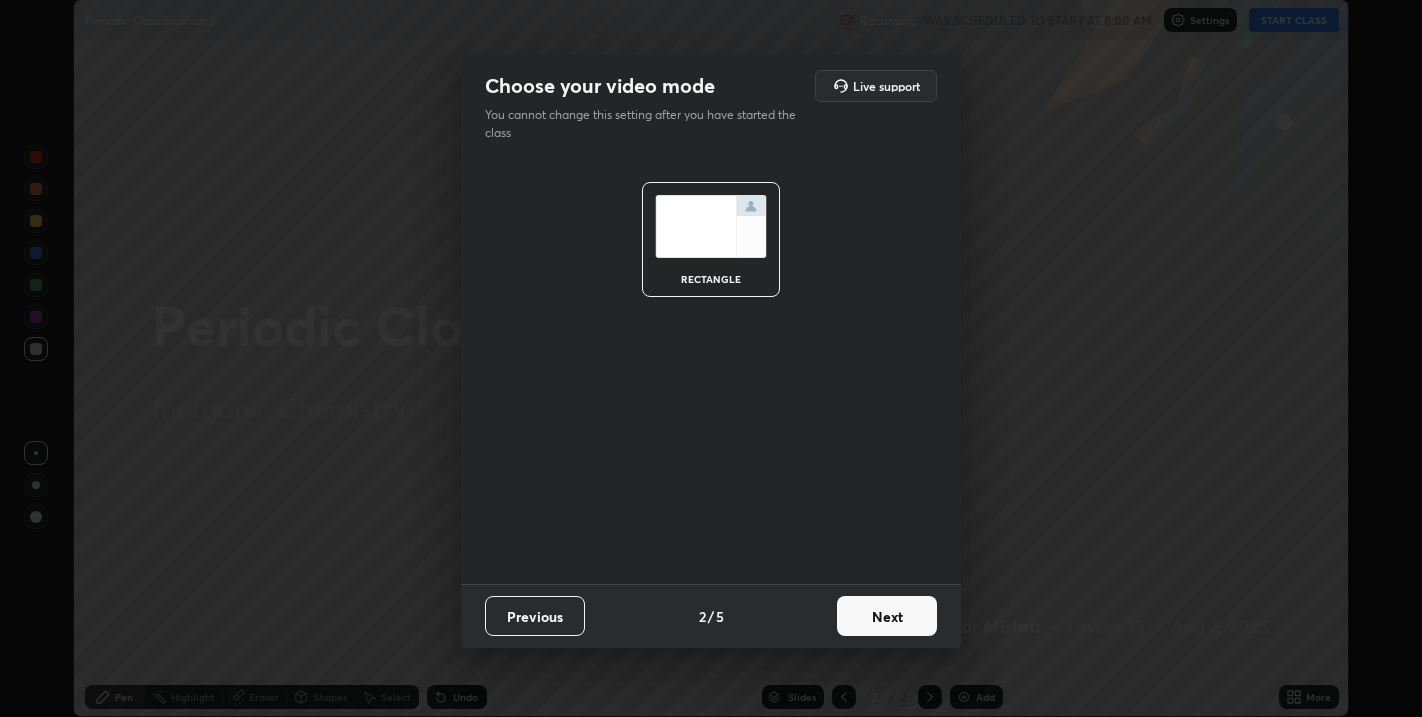 click on "Next" at bounding box center [887, 616] 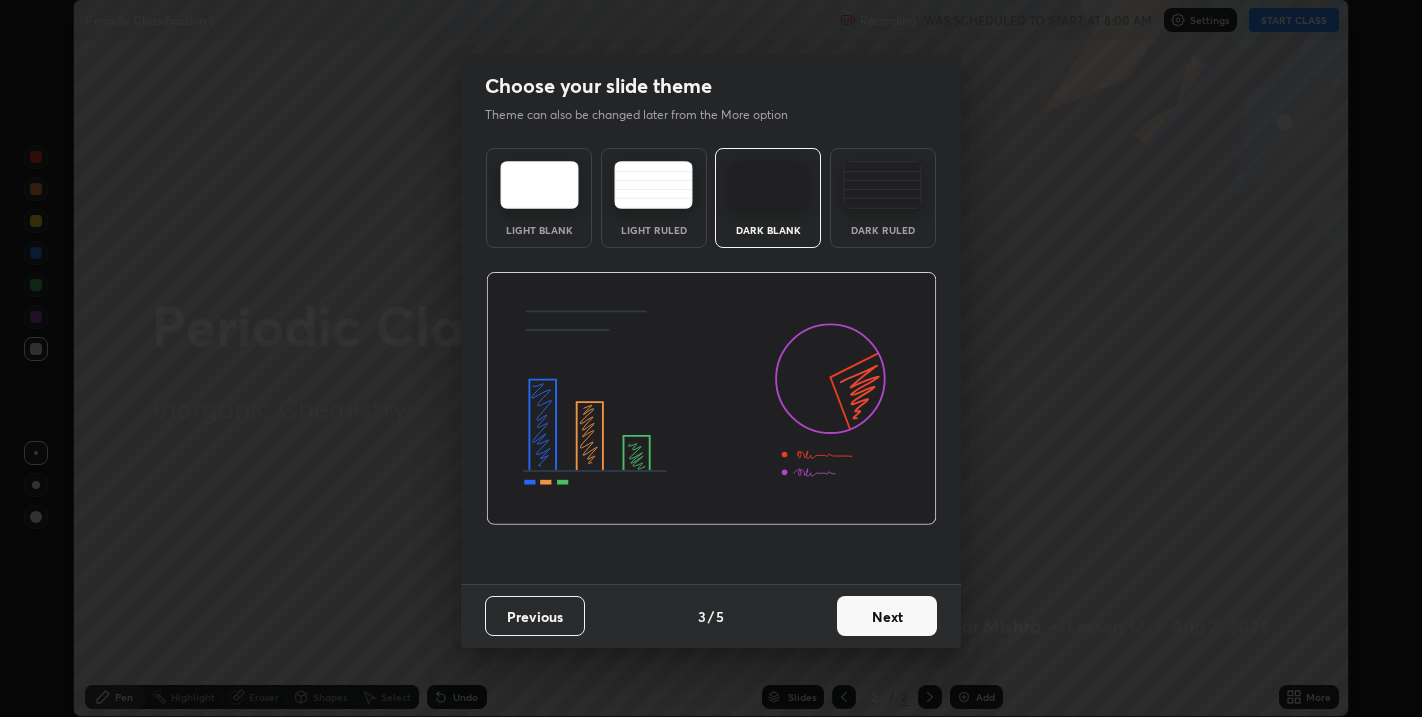 click on "Next" at bounding box center [887, 616] 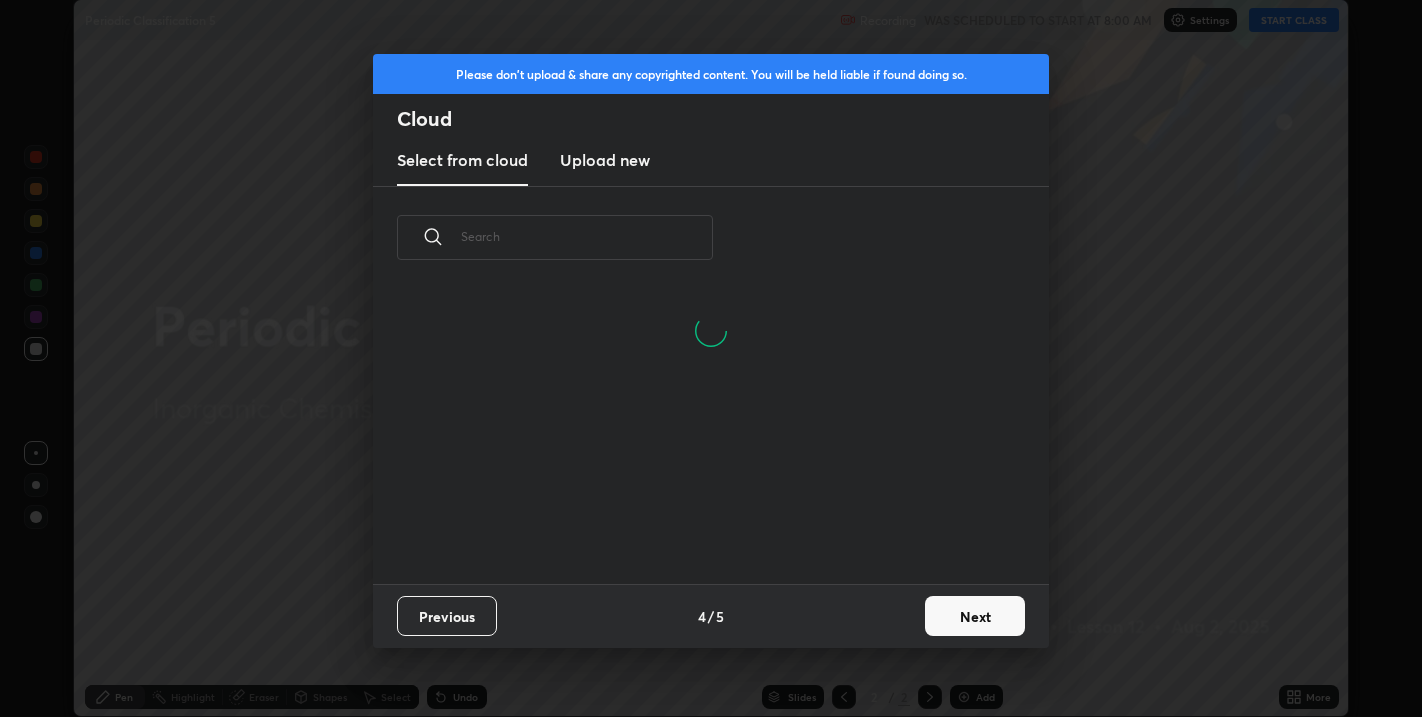 click on "Next" at bounding box center [975, 616] 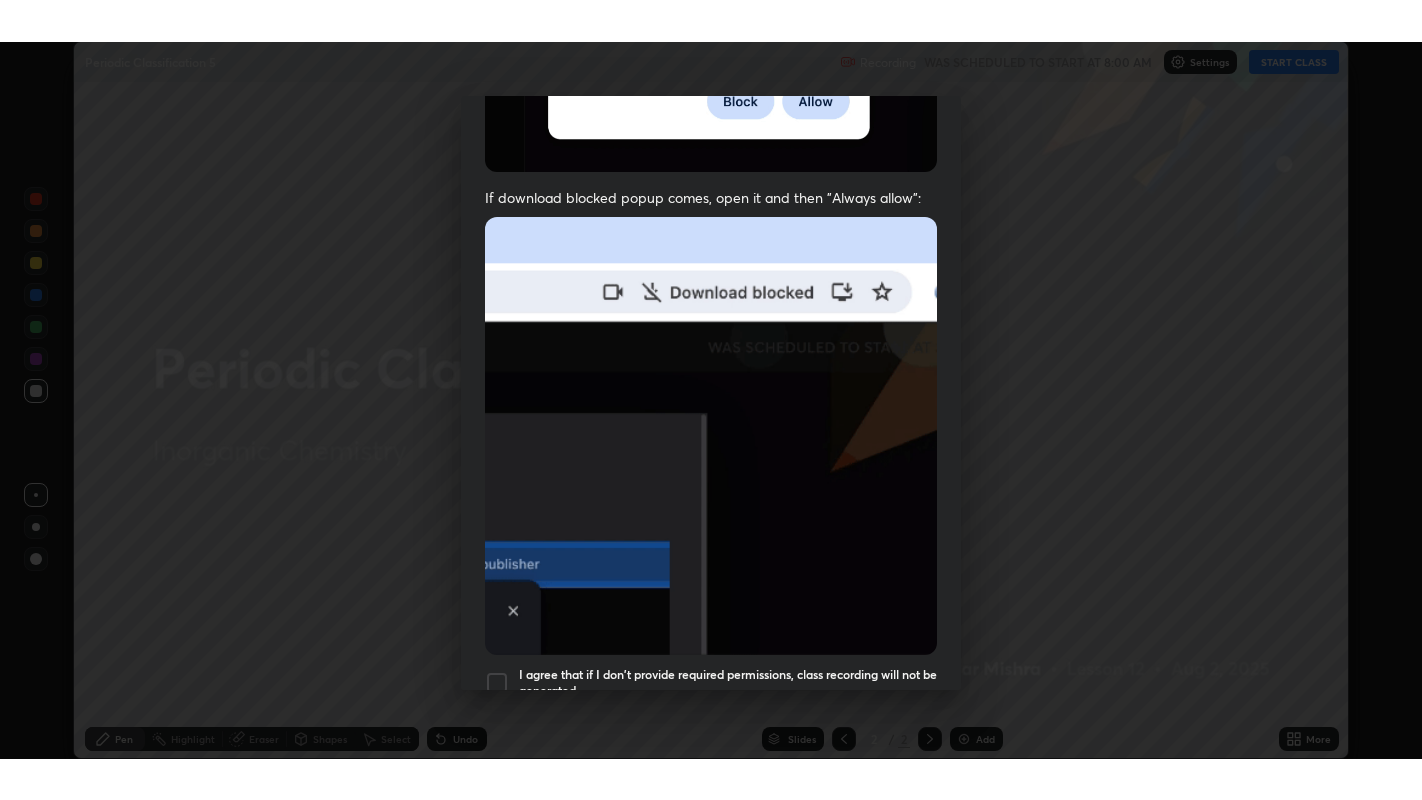 scroll, scrollTop: 405, scrollLeft: 0, axis: vertical 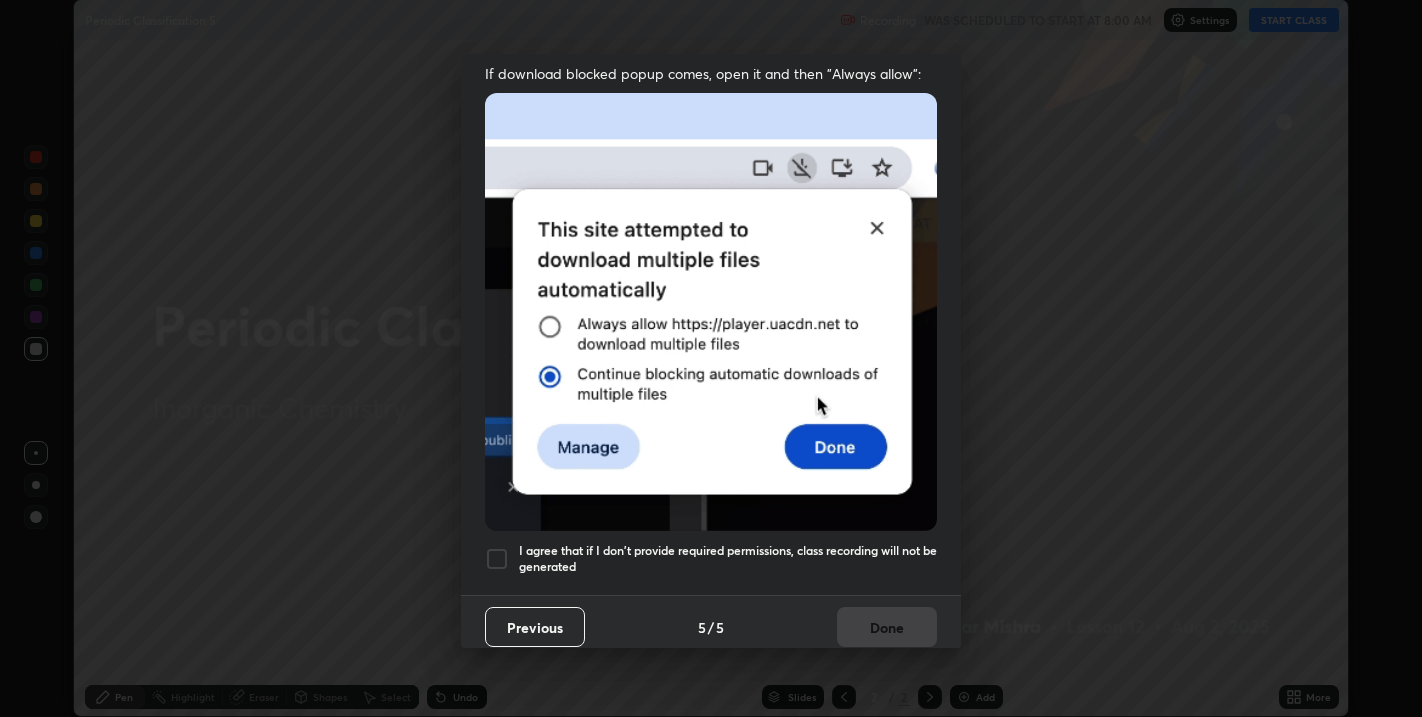 click on "I agree that if I don't provide required permissions, class recording will not be generated" at bounding box center (728, 558) 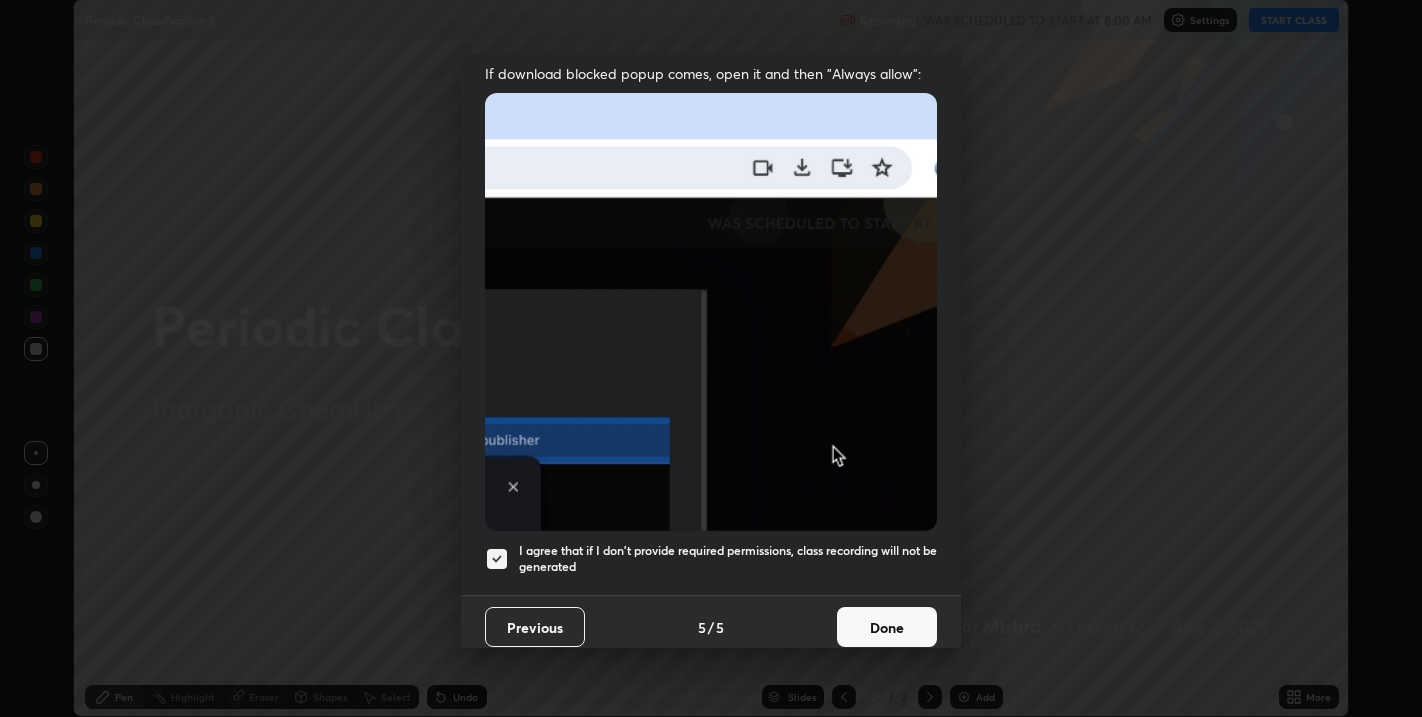 click on "Done" at bounding box center [887, 627] 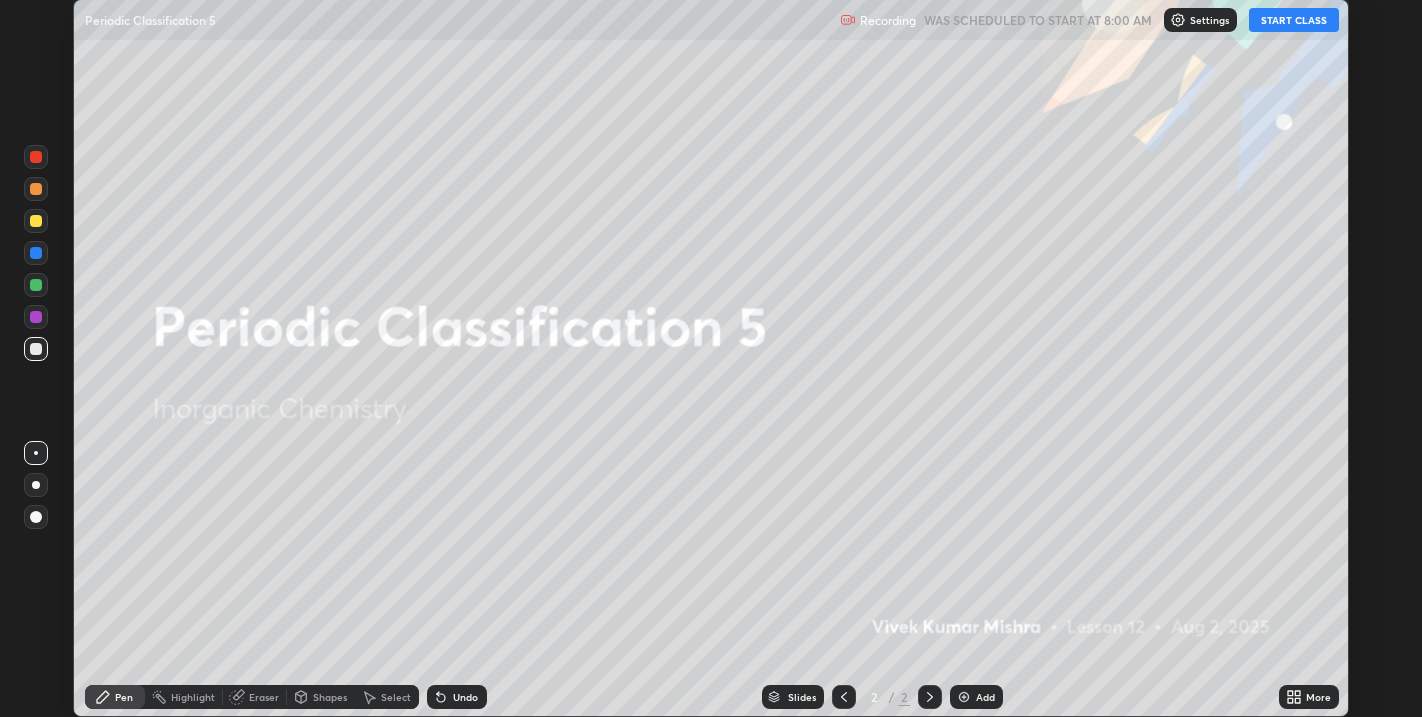 click on "START CLASS" at bounding box center [1294, 20] 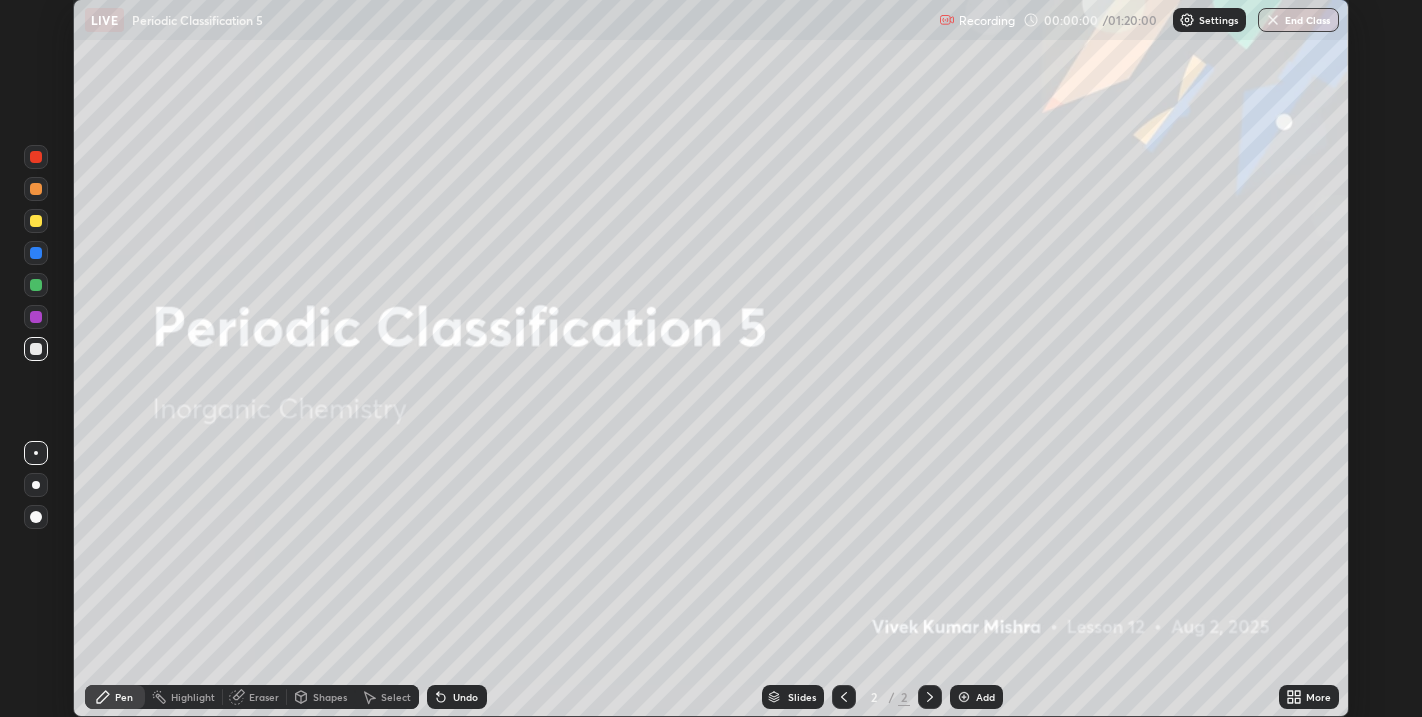 click on "More" at bounding box center (1309, 697) 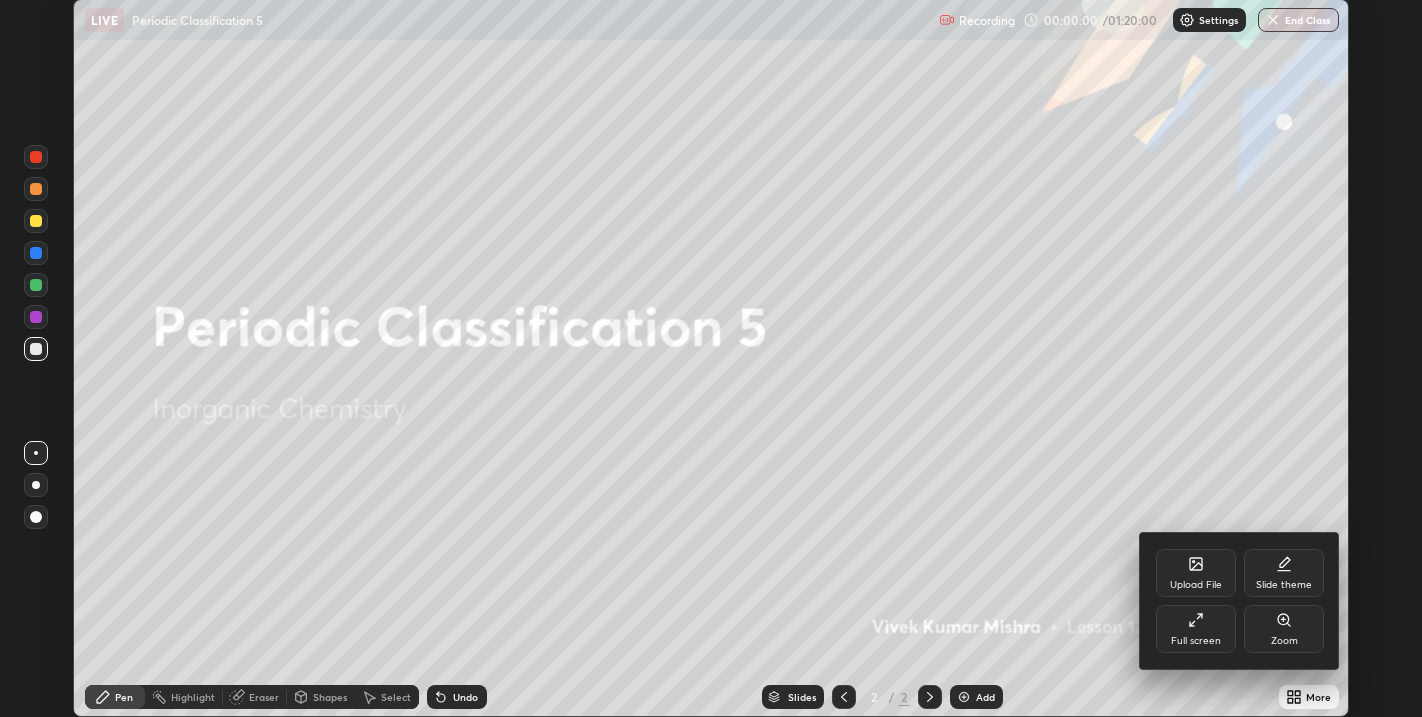 click on "Full screen" at bounding box center [1196, 641] 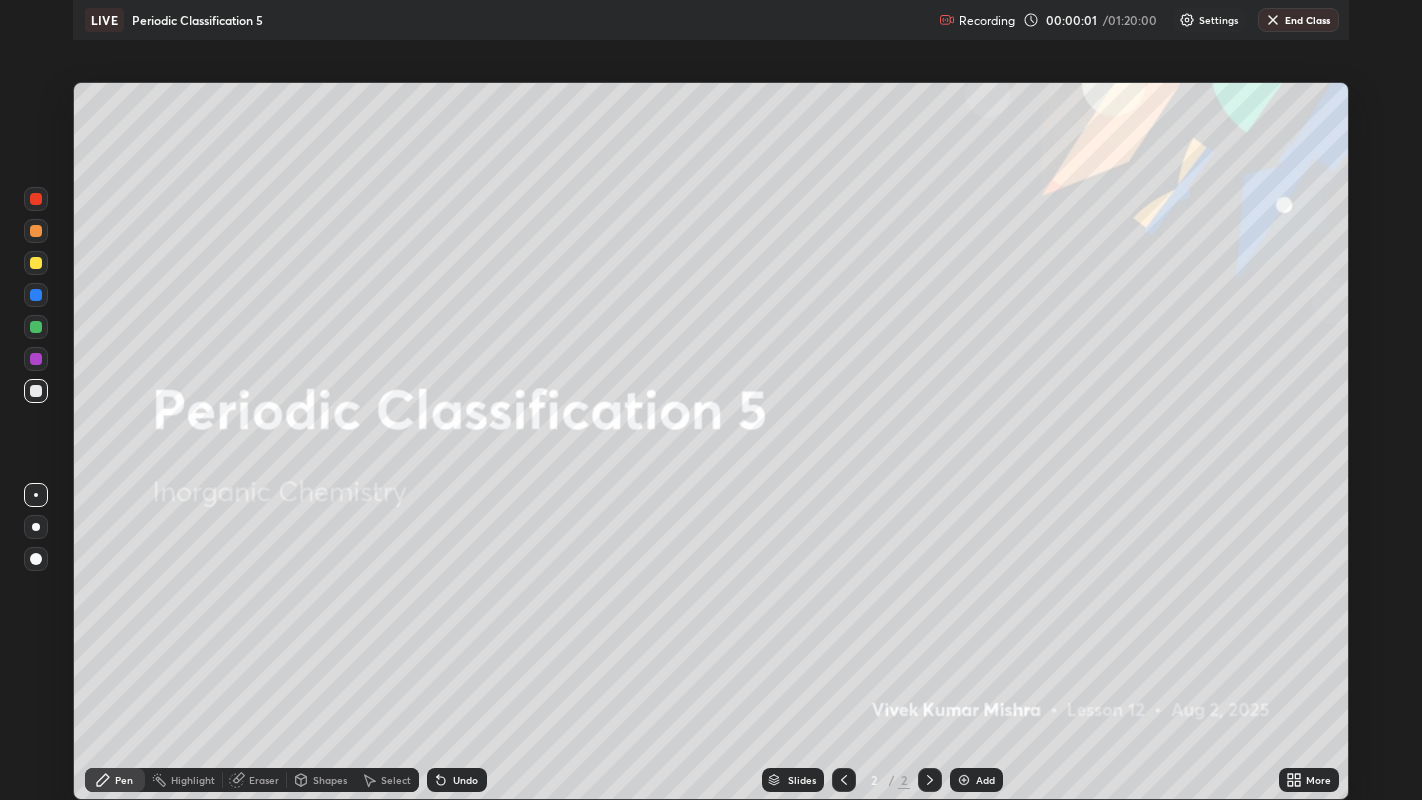 scroll, scrollTop: 99200, scrollLeft: 98577, axis: both 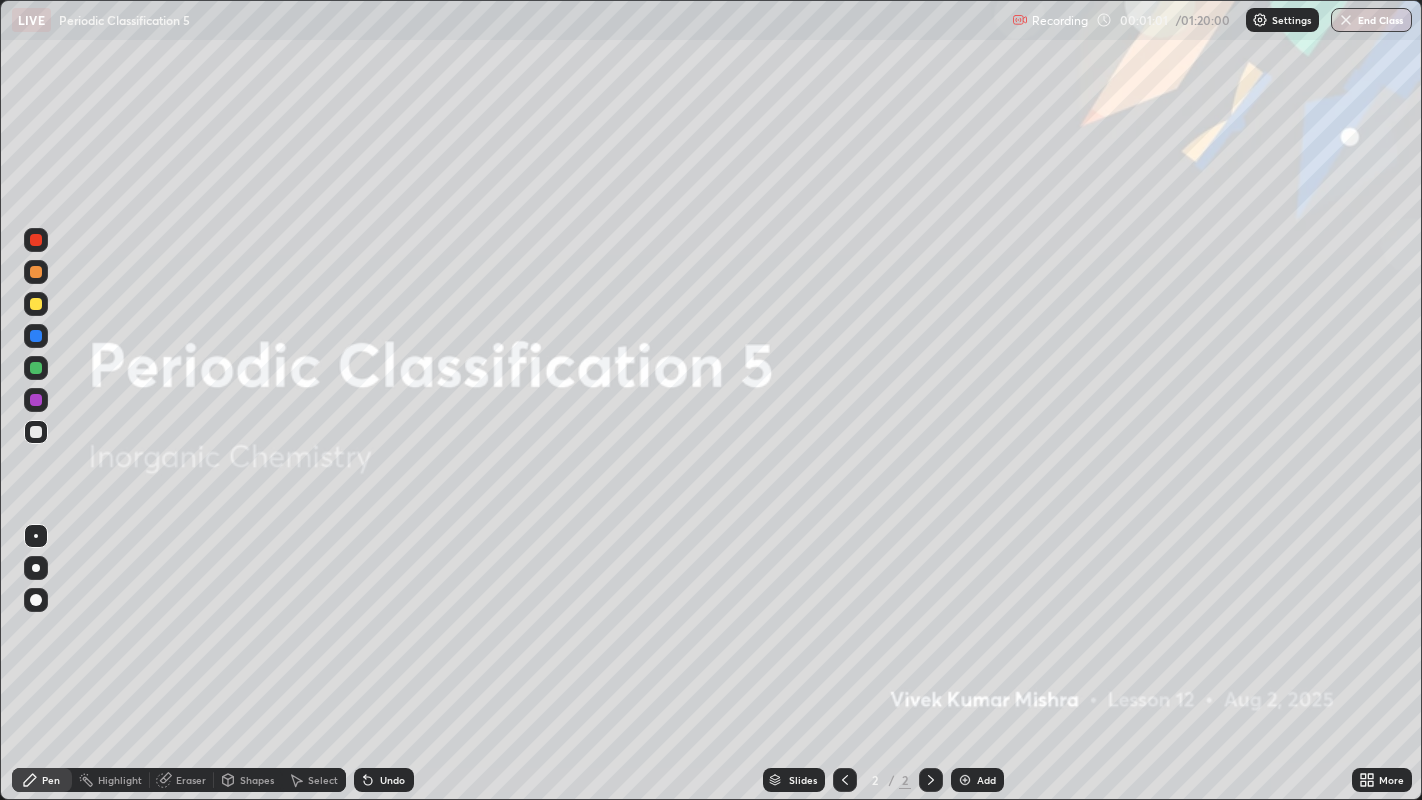 click on "Slides 2 / 2 Add" at bounding box center [883, 780] 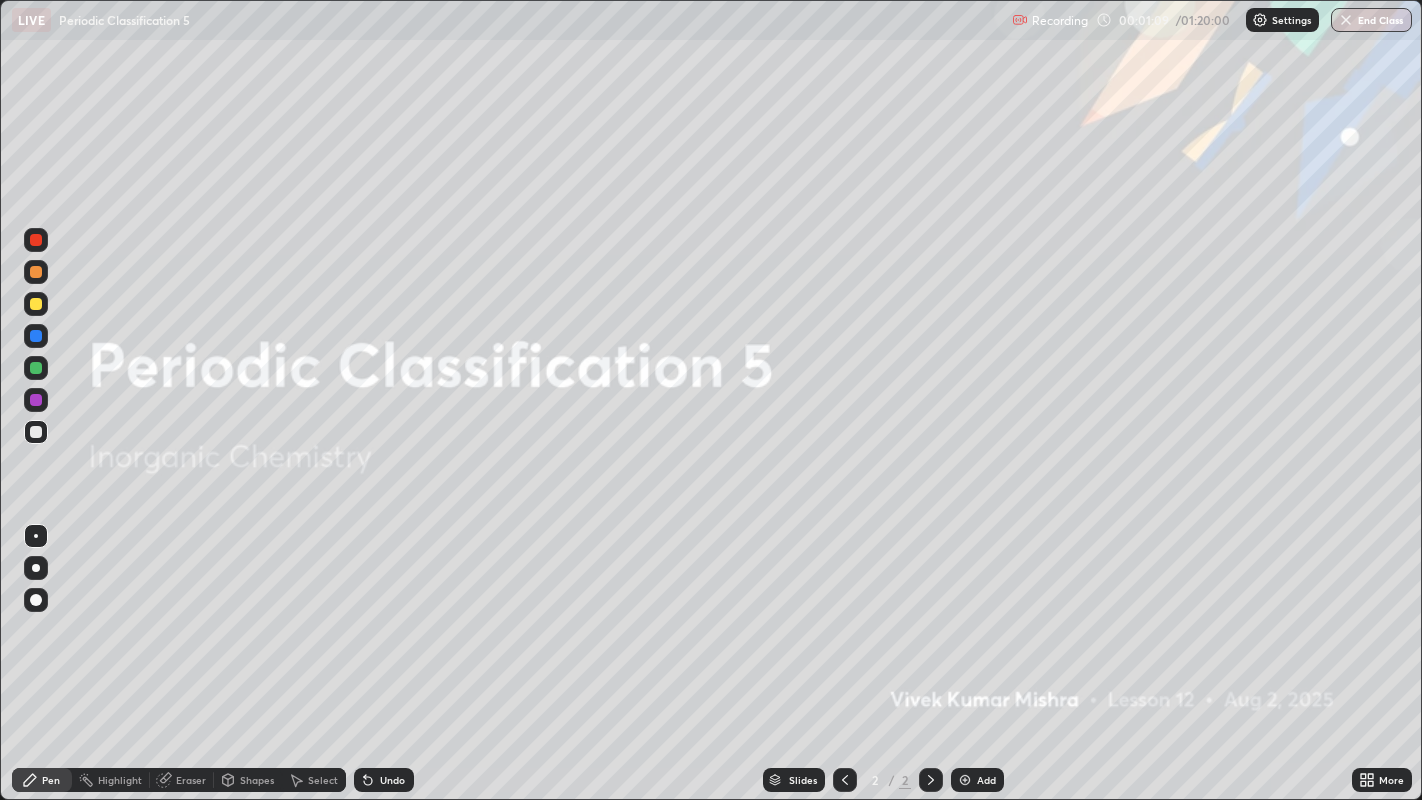 click on "Add" at bounding box center (977, 780) 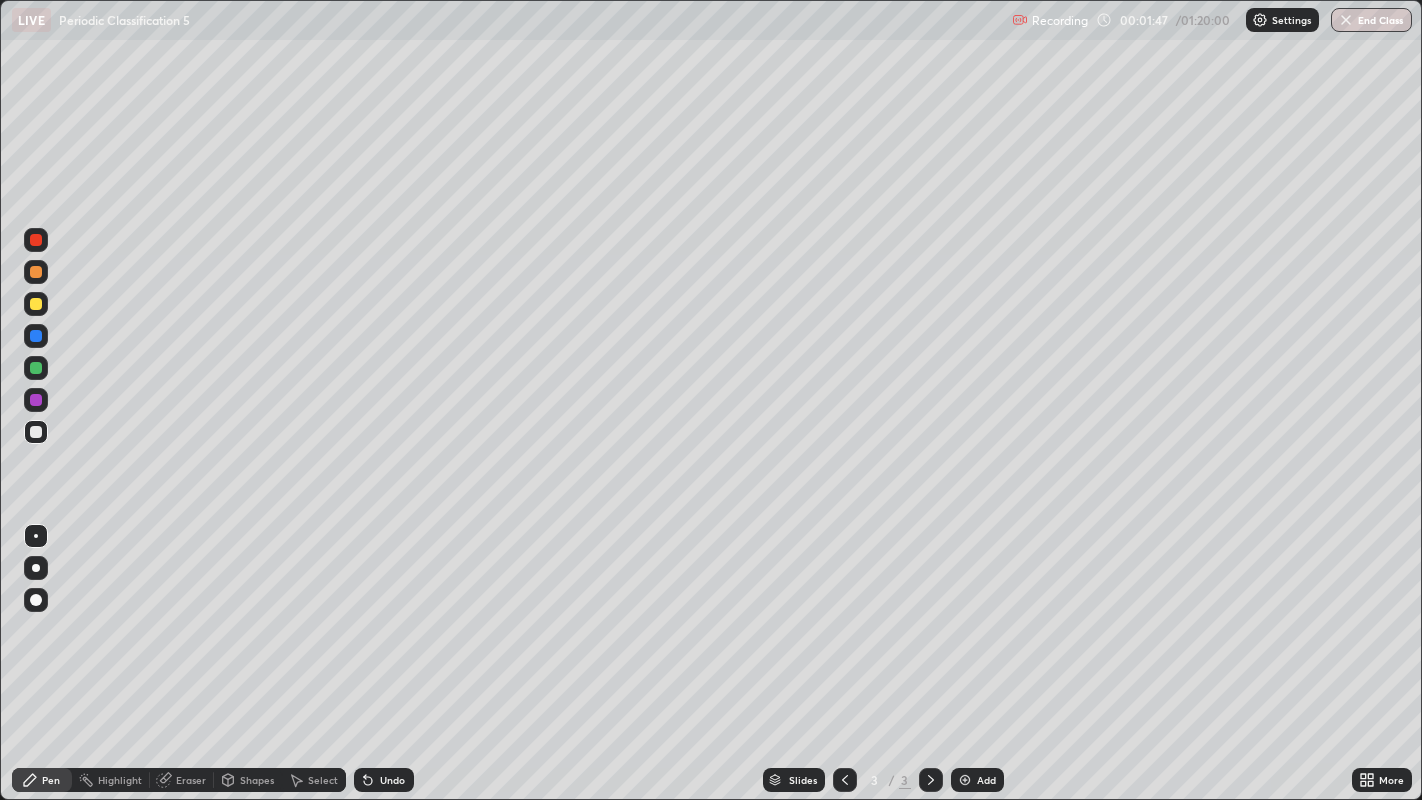 click at bounding box center [36, 304] 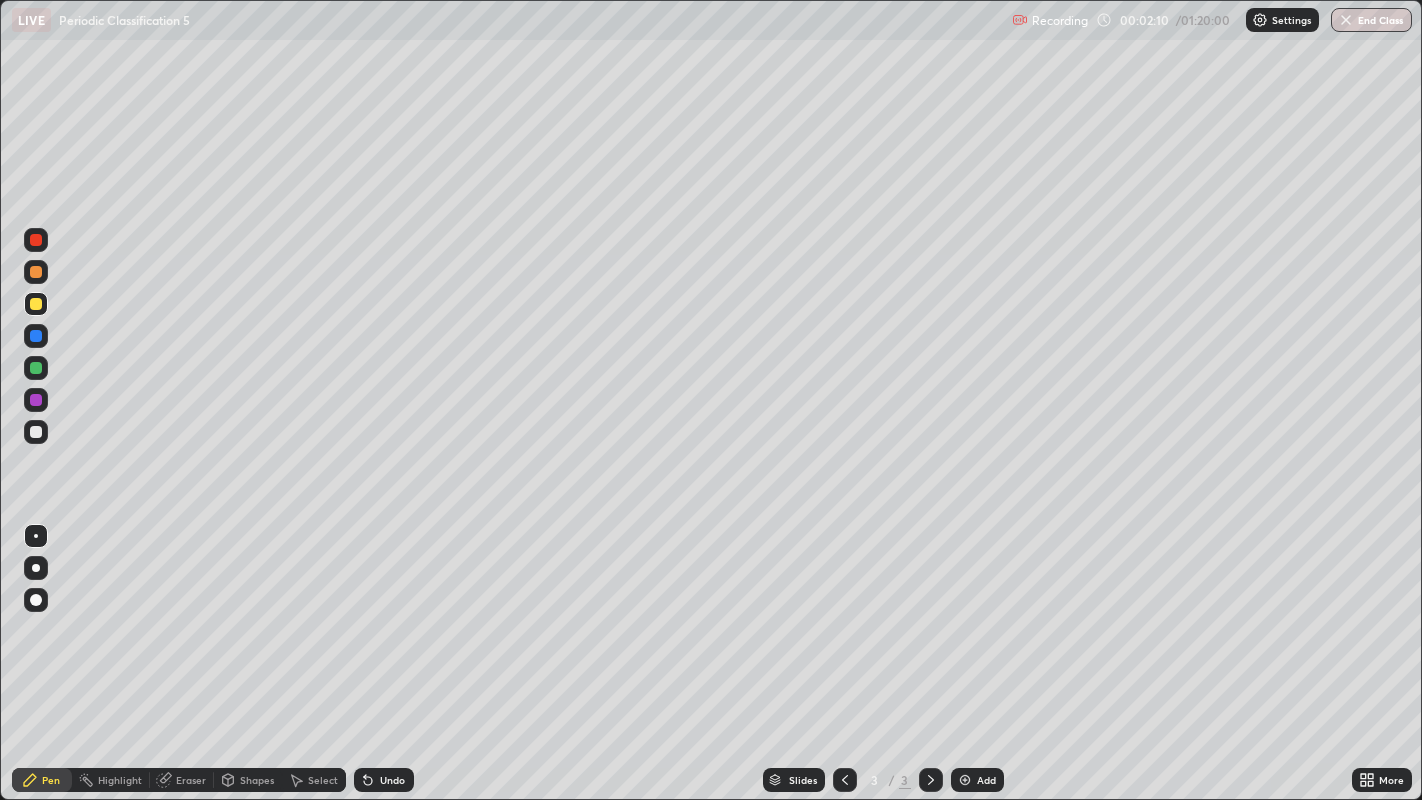 click at bounding box center [36, 240] 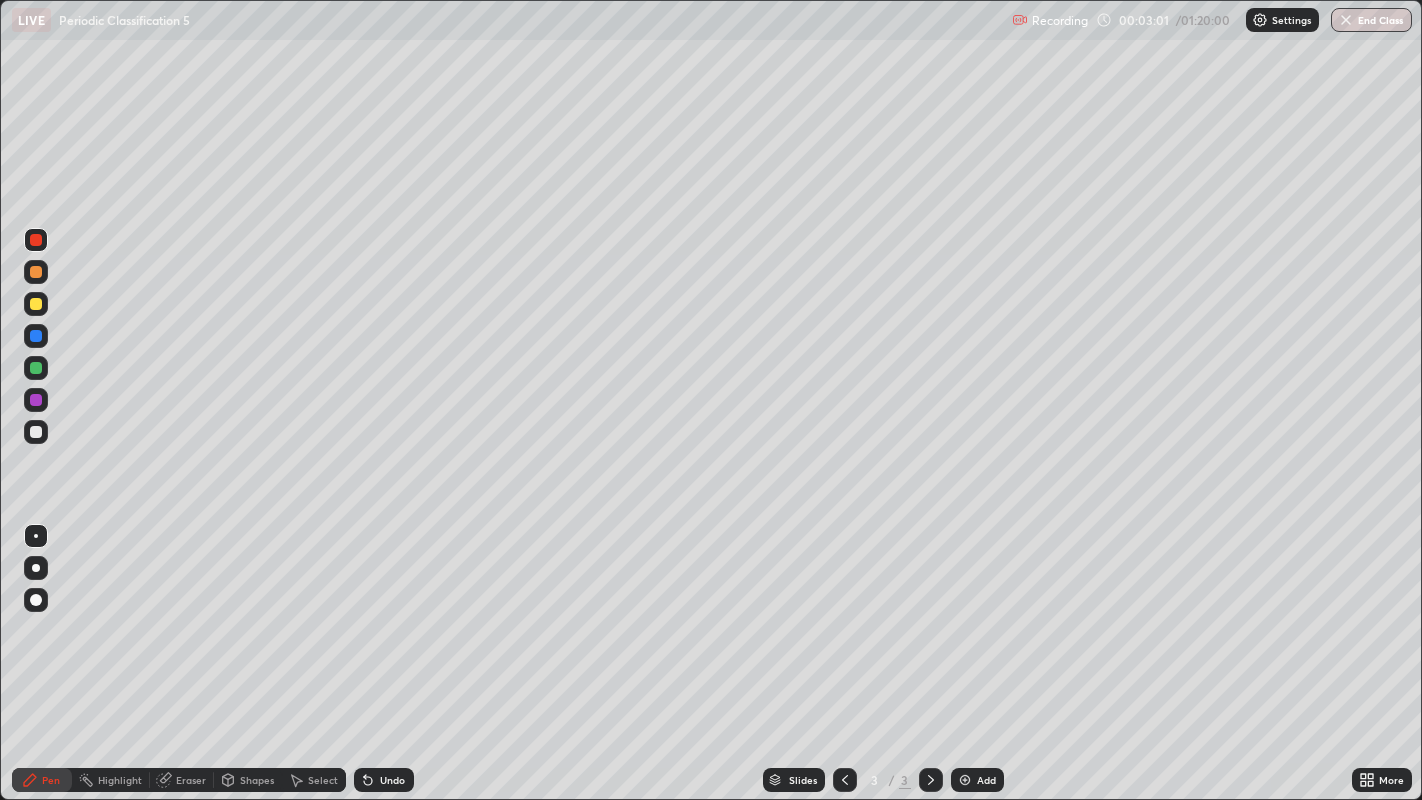 click on "Eraser" at bounding box center [182, 780] 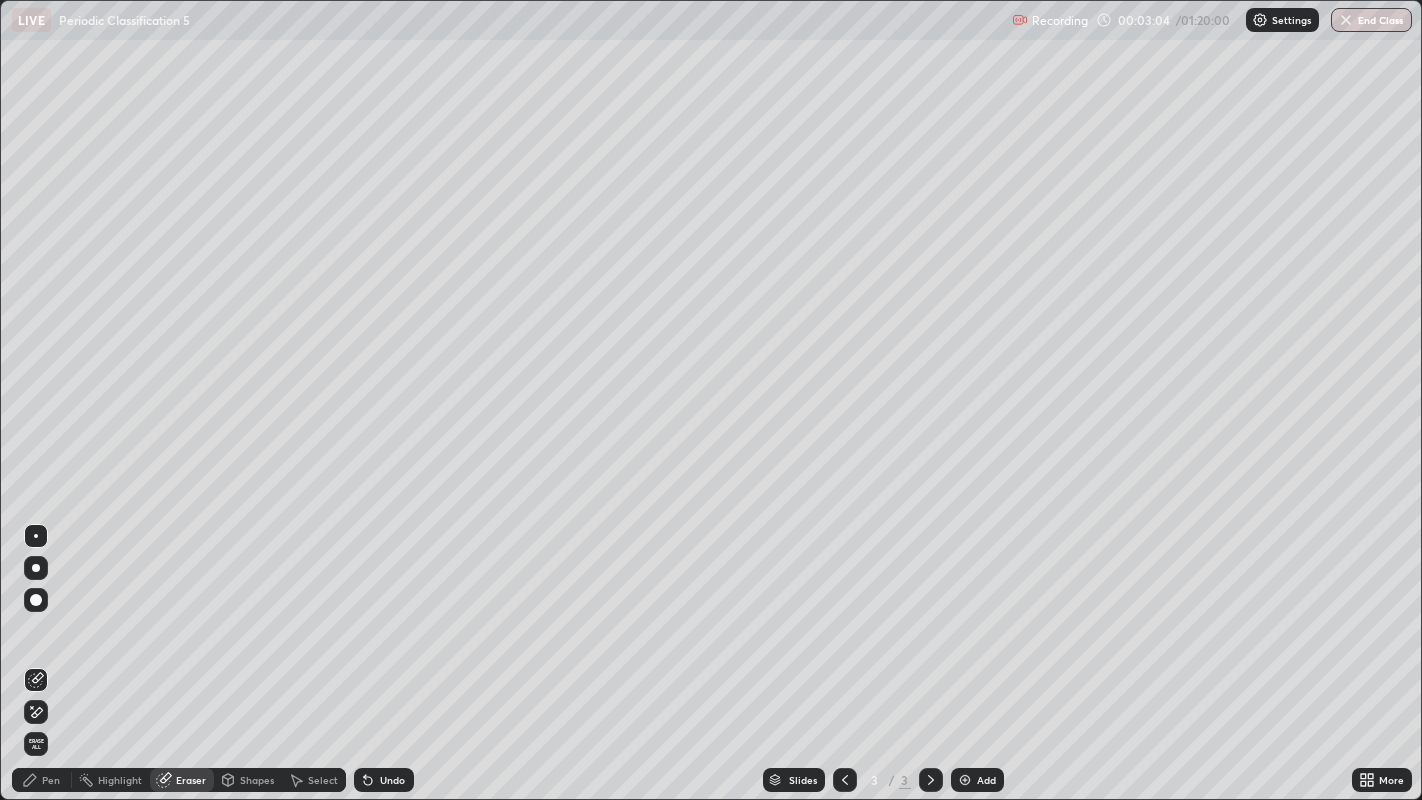 click on "Pen" at bounding box center [51, 780] 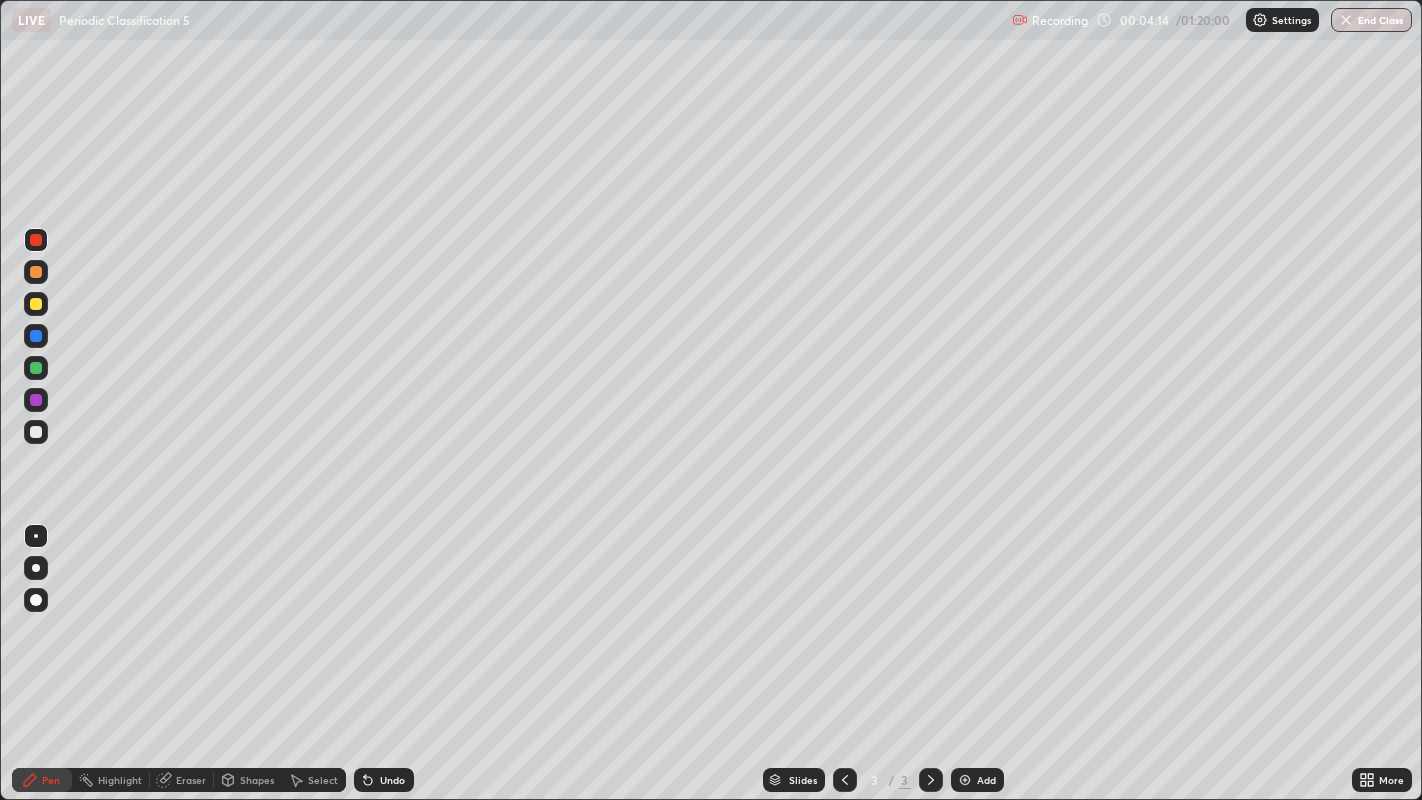 click at bounding box center (36, 304) 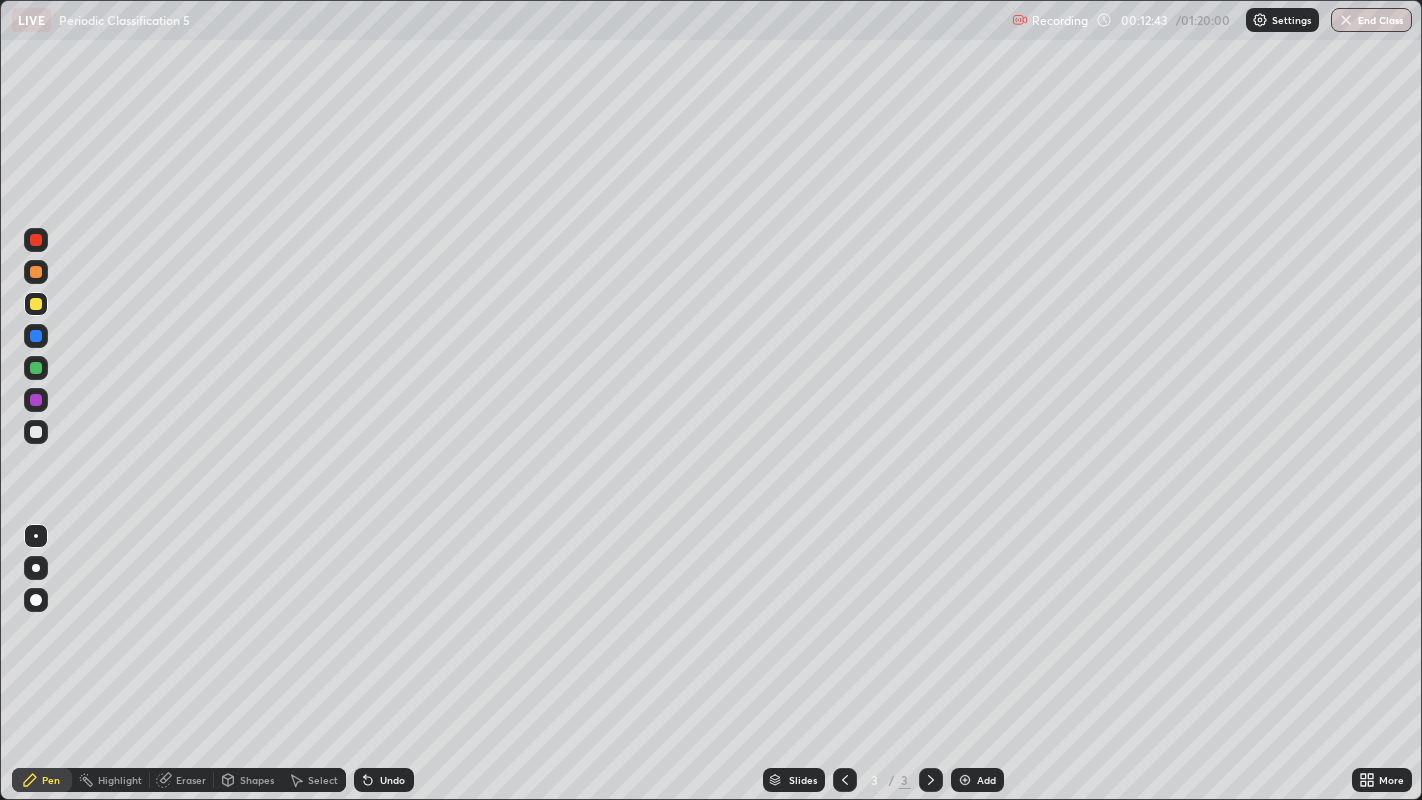 click on "Add" at bounding box center [977, 780] 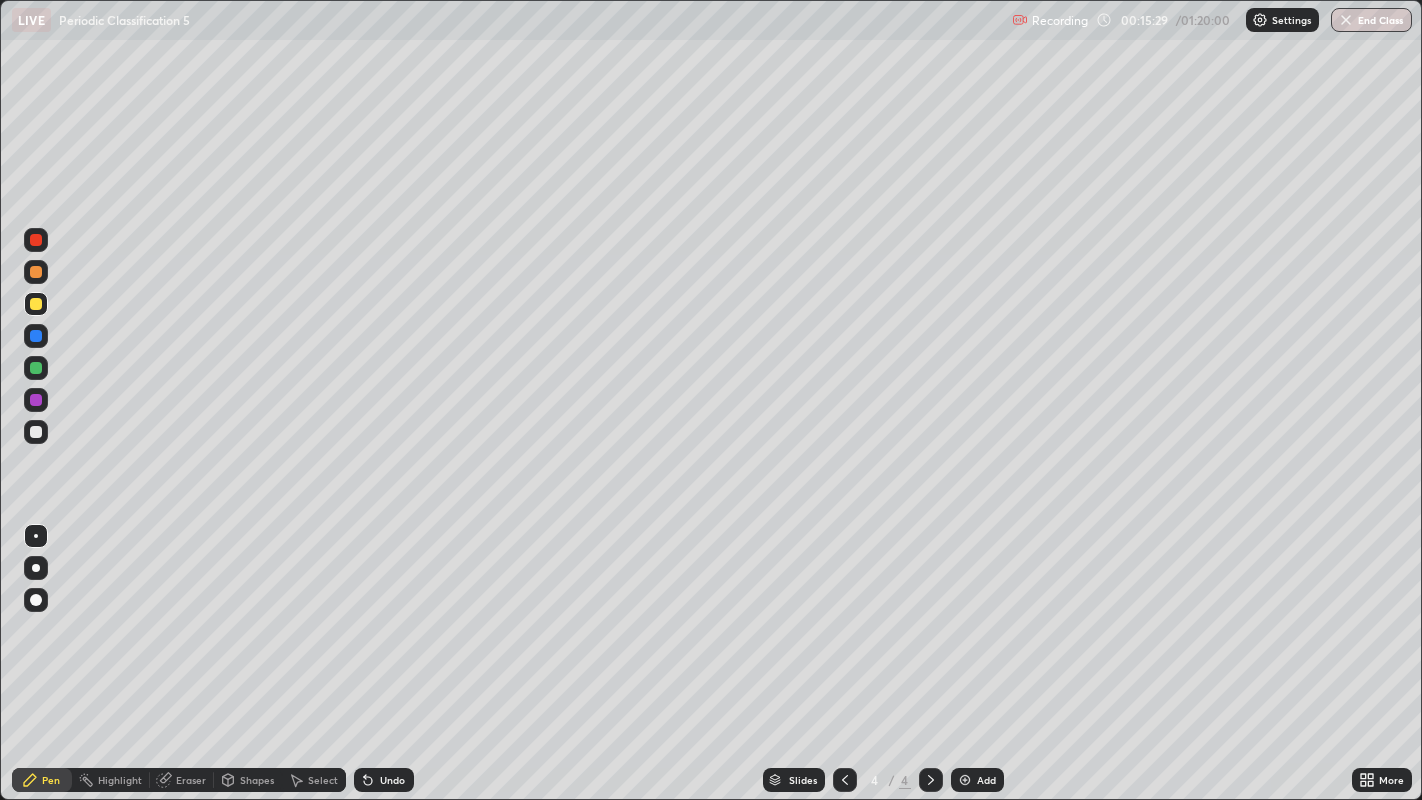 click at bounding box center [36, 240] 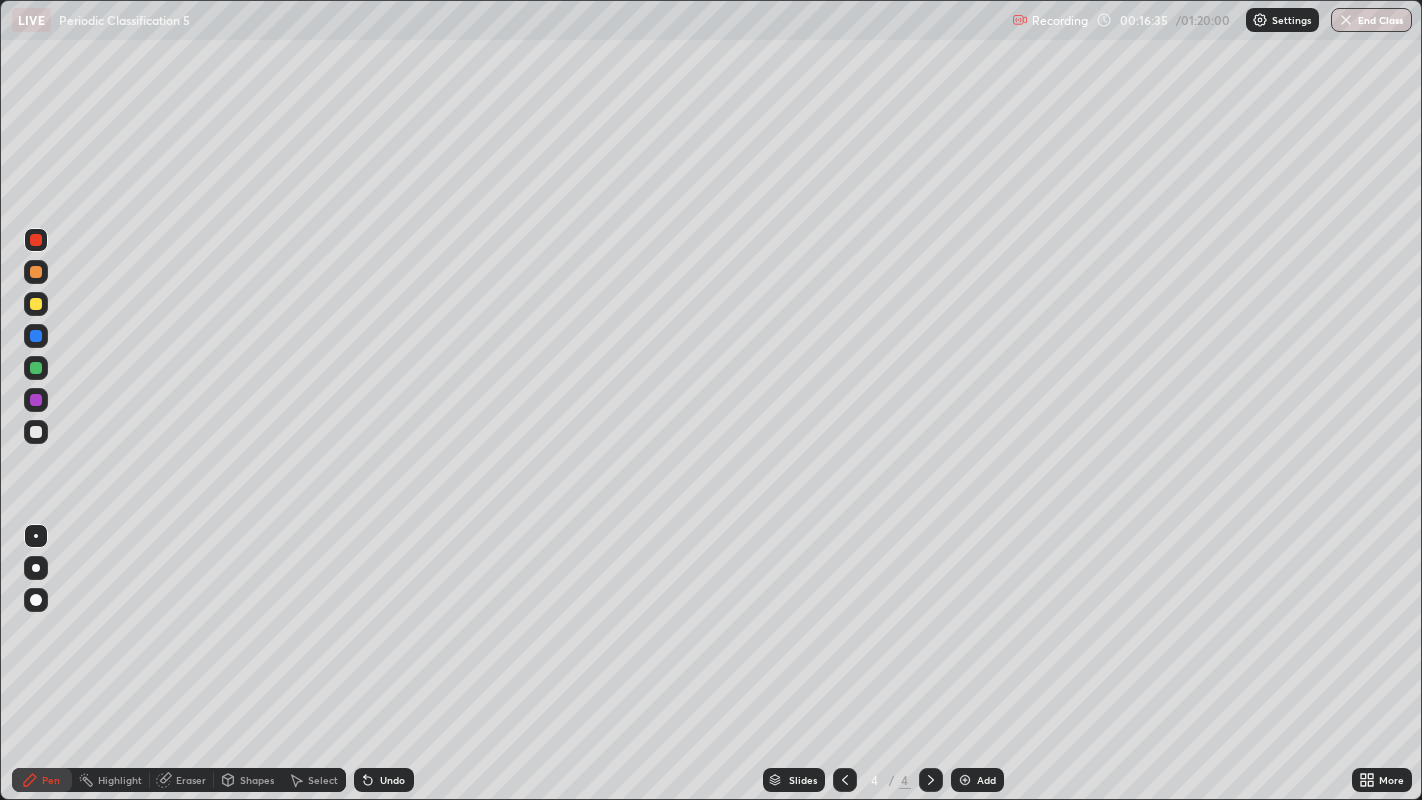 click at bounding box center (36, 368) 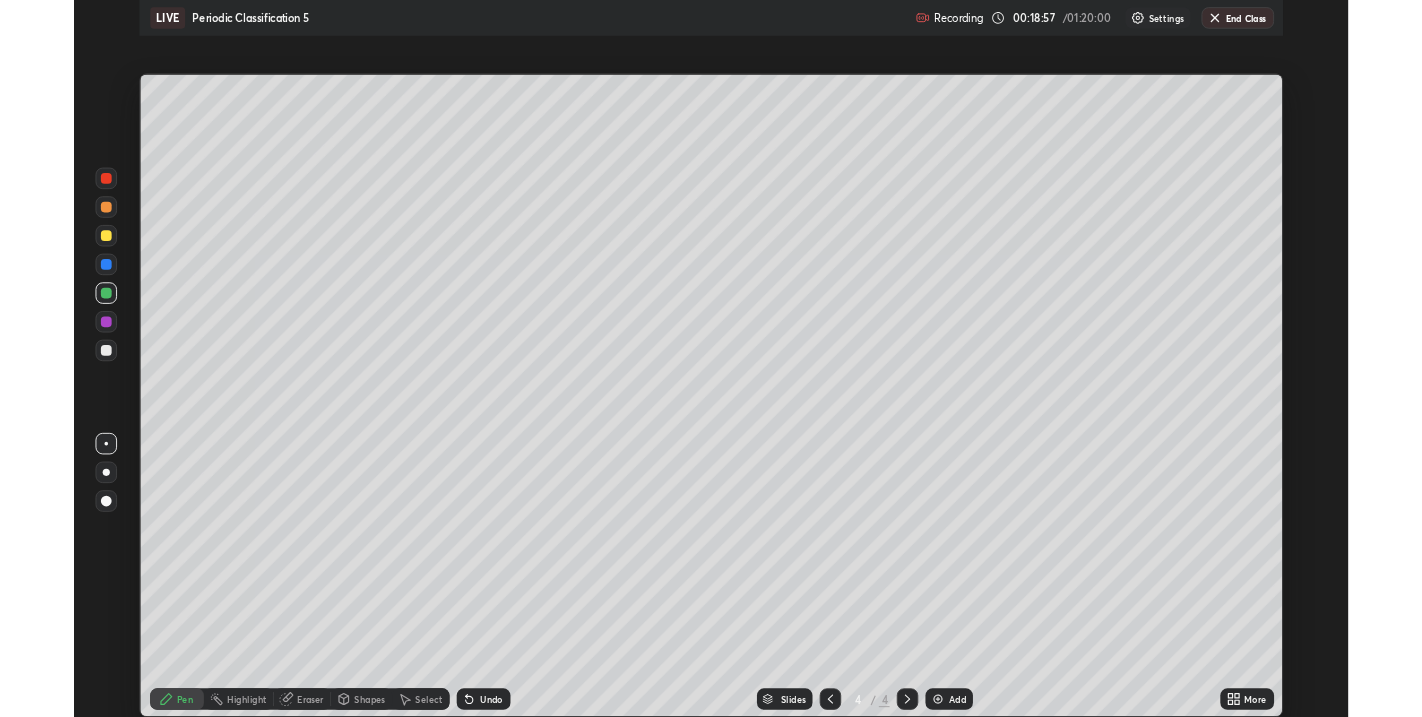 scroll, scrollTop: 717, scrollLeft: 1422, axis: both 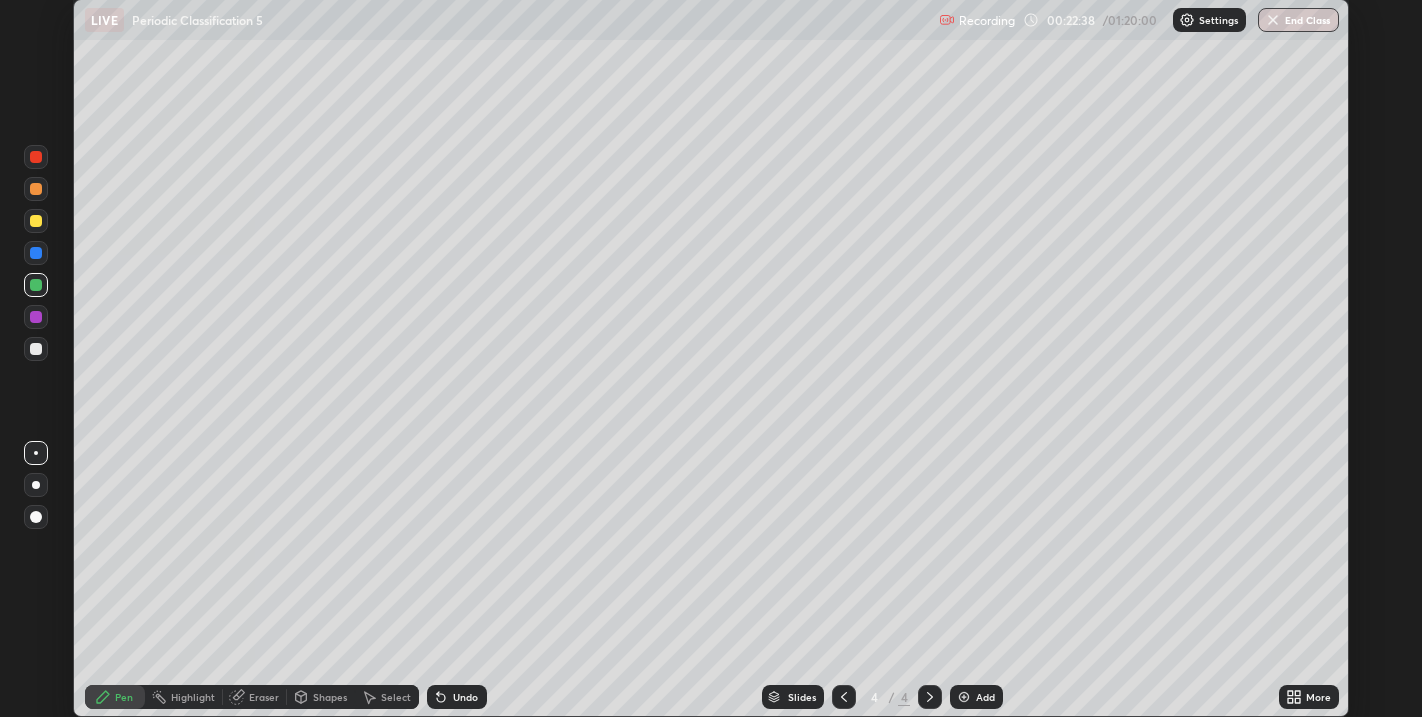 click on "More" at bounding box center [1318, 697] 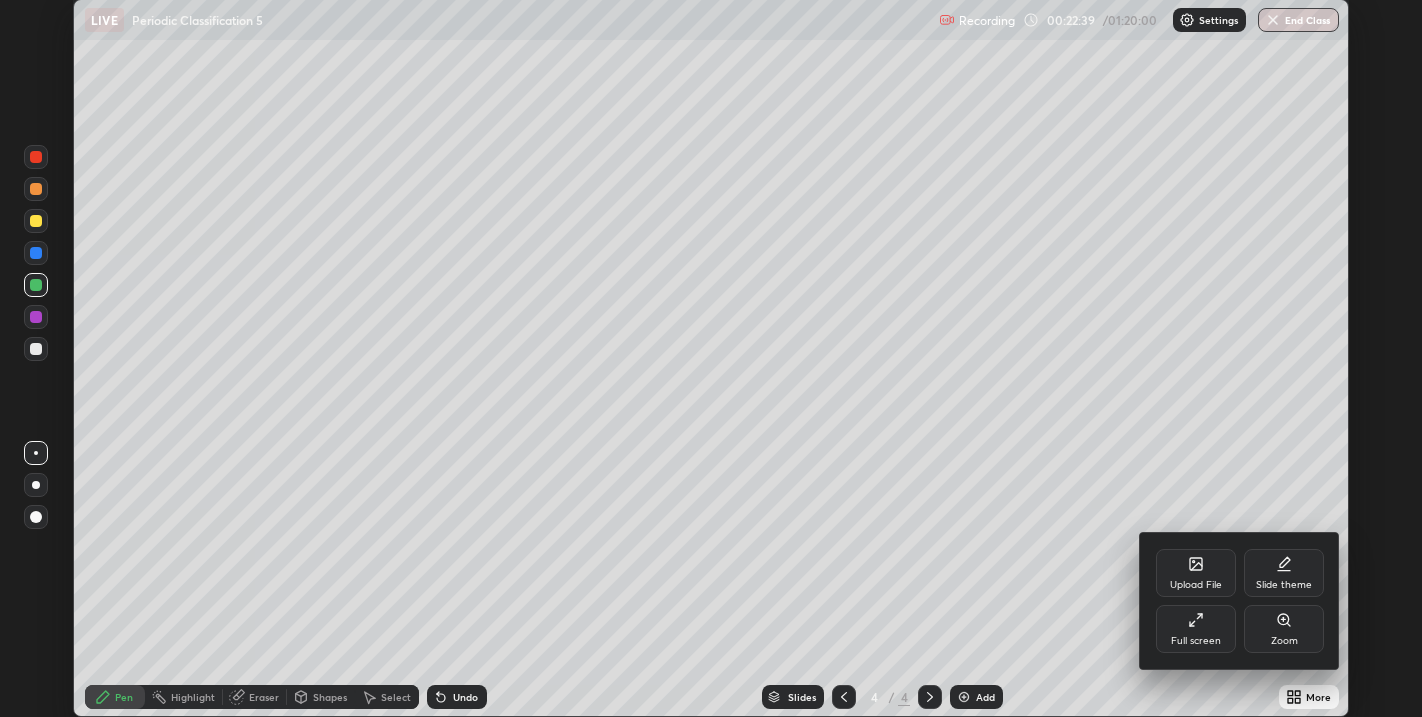 click on "Full screen" at bounding box center (1196, 641) 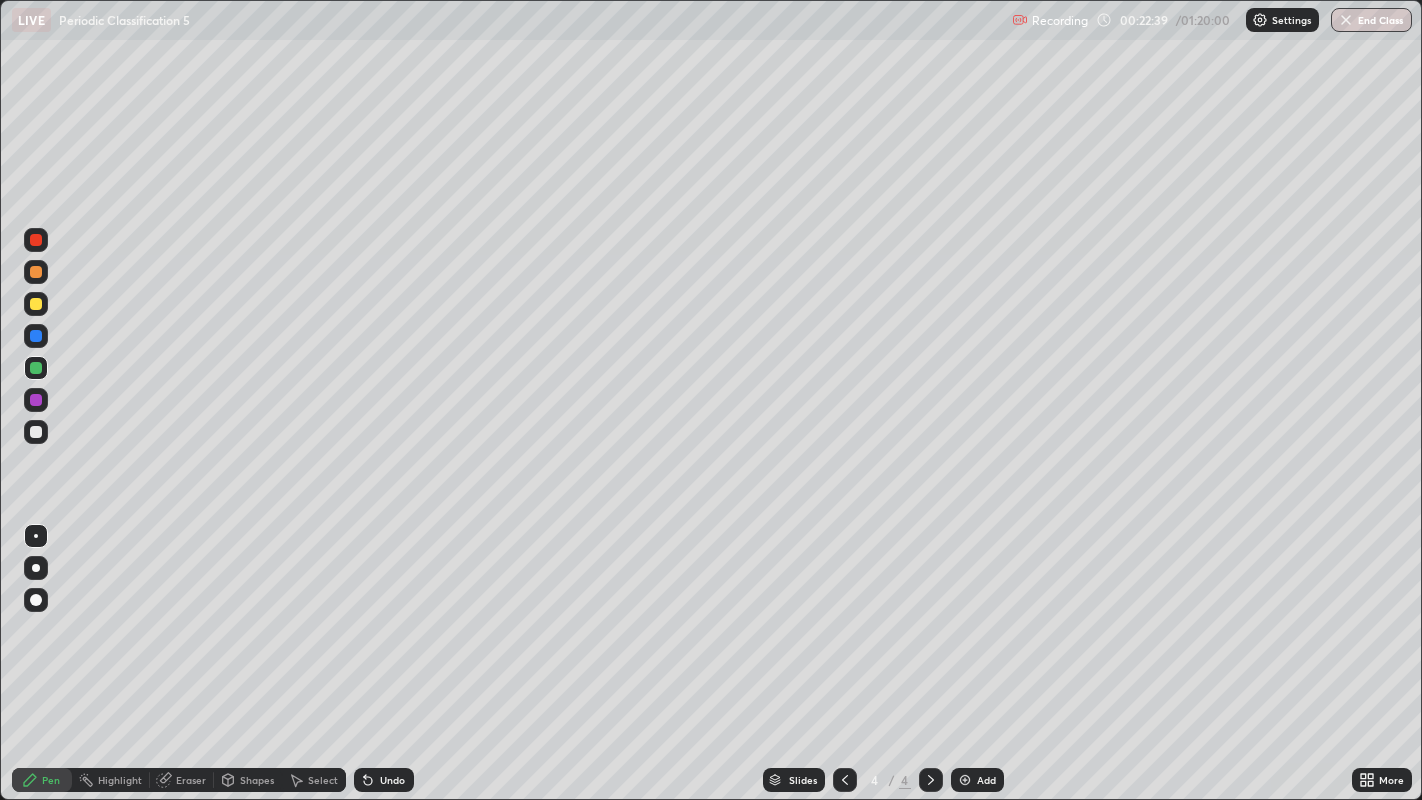 scroll, scrollTop: 99200, scrollLeft: 98577, axis: both 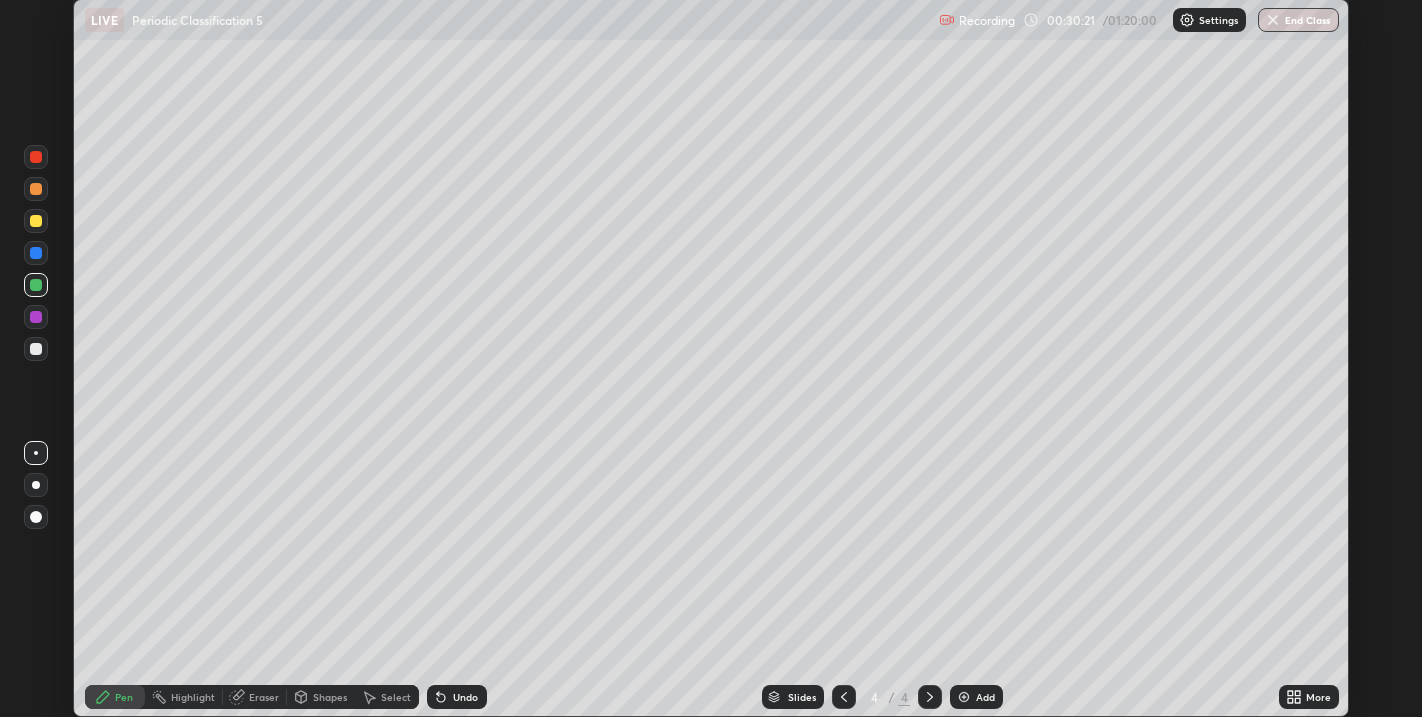 click on "More" at bounding box center (1318, 697) 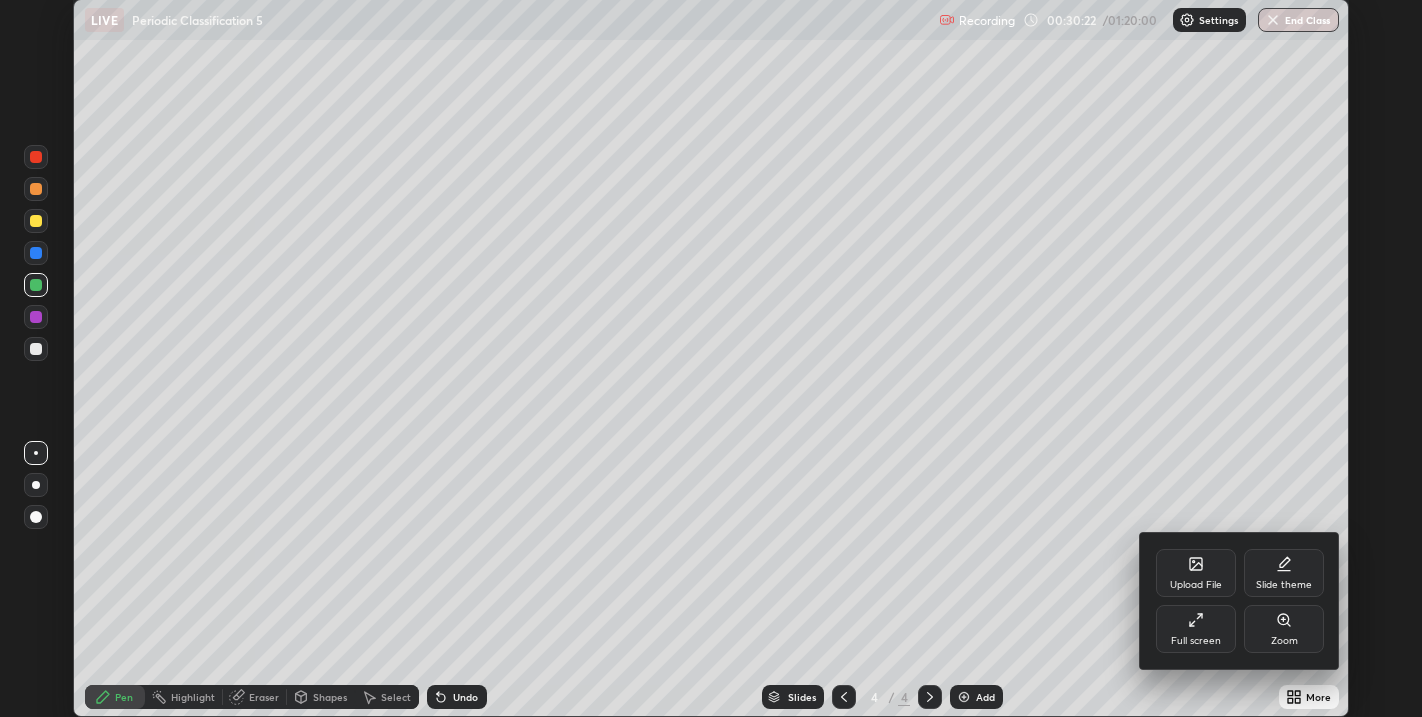 click on "Full screen" at bounding box center [1196, 629] 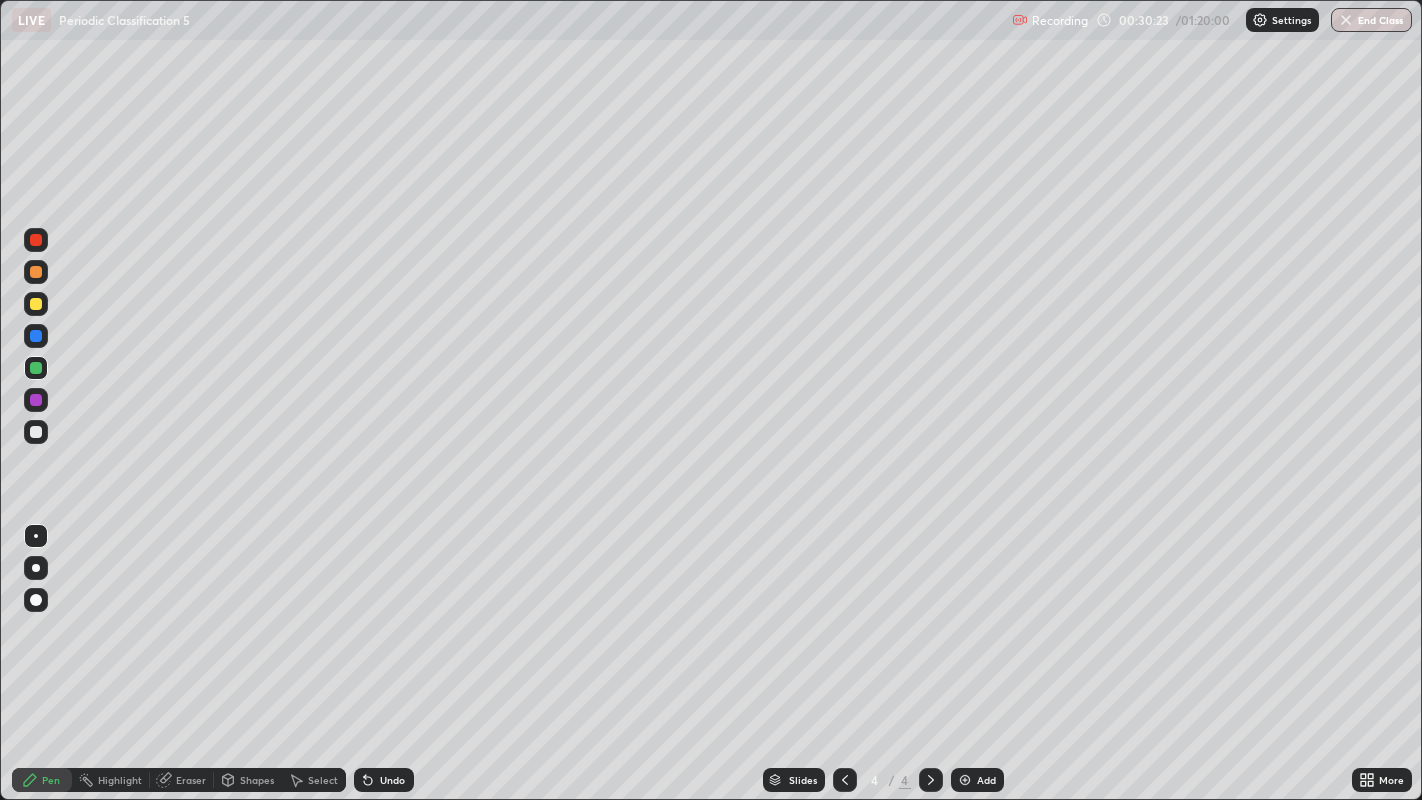 scroll, scrollTop: 99200, scrollLeft: 98577, axis: both 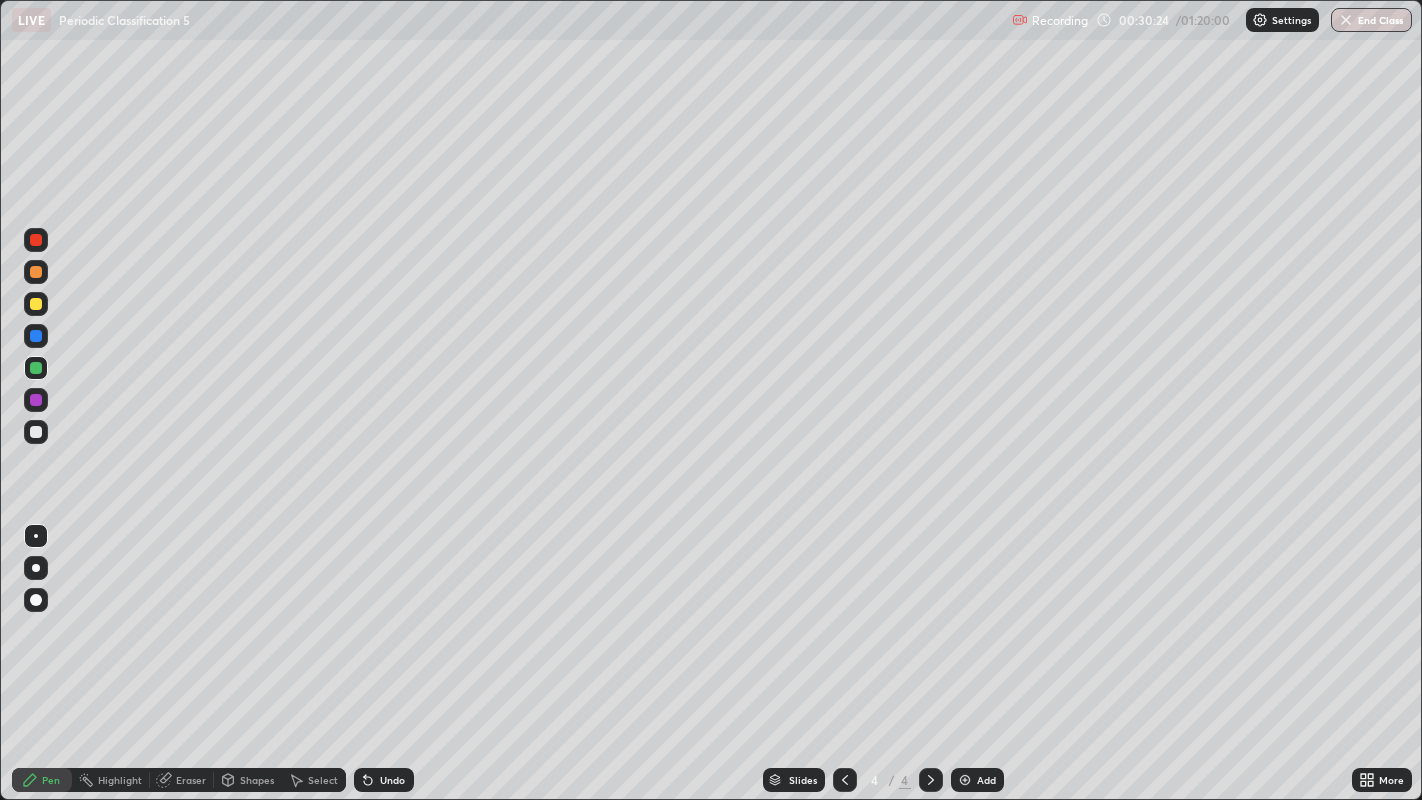 click at bounding box center [965, 780] 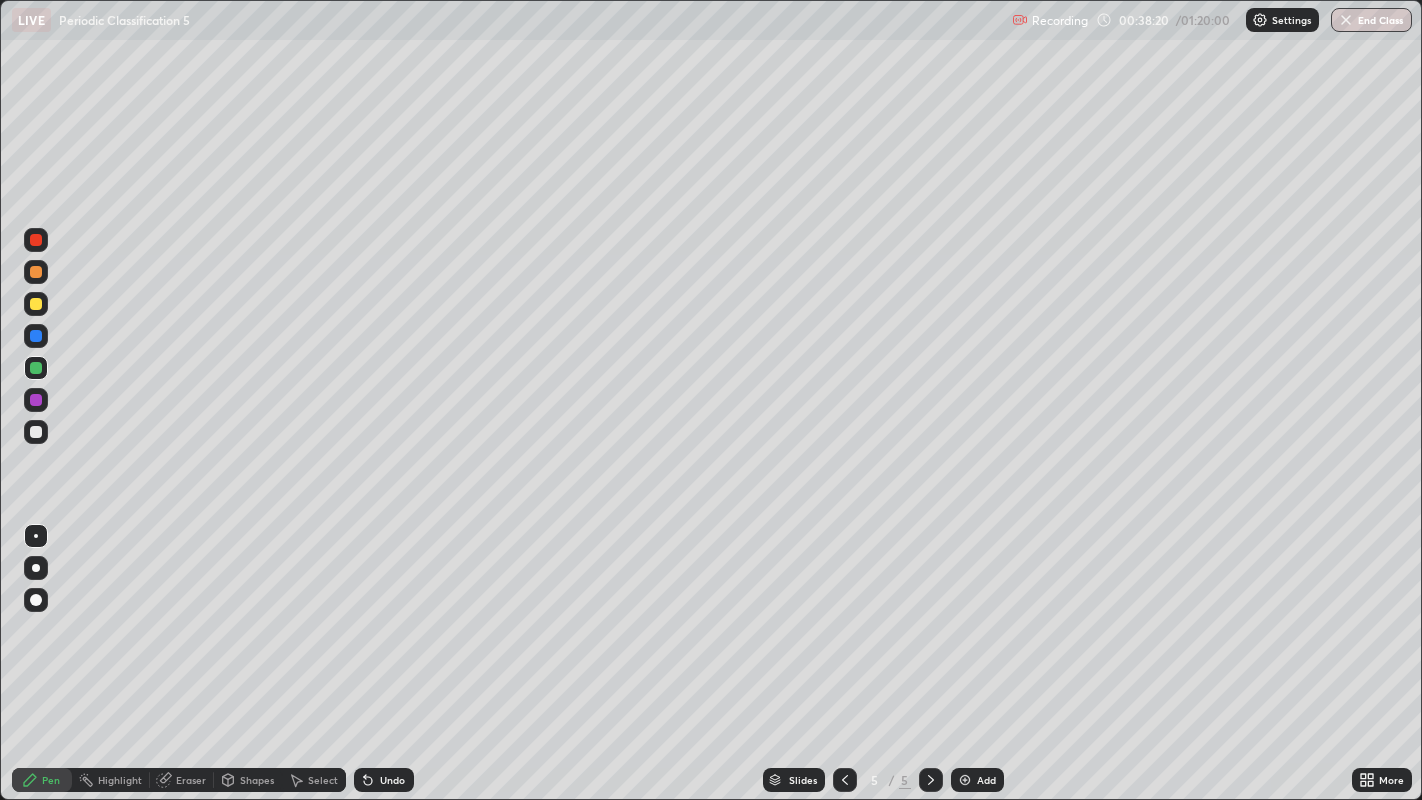 click on "Eraser" at bounding box center (182, 780) 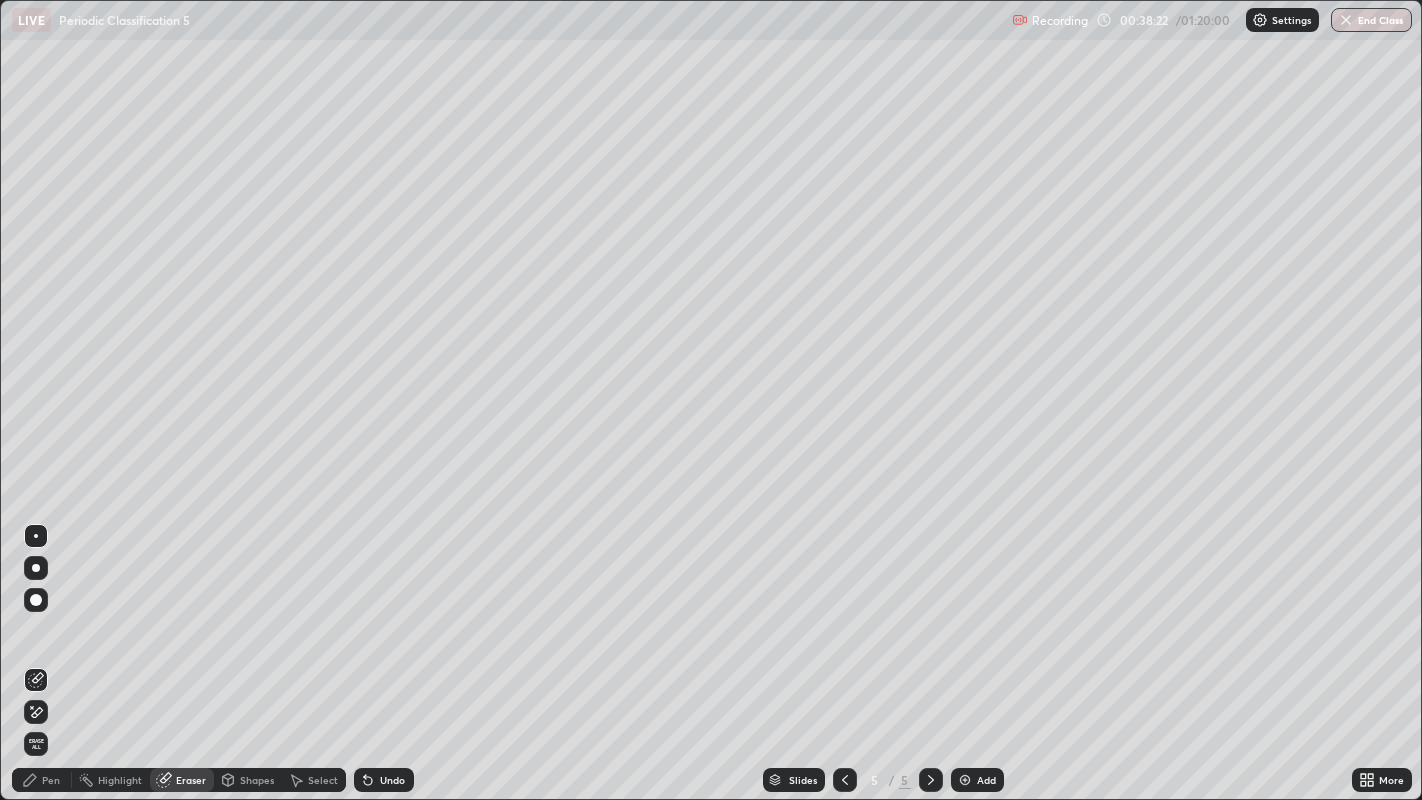 click on "Pen" at bounding box center (51, 780) 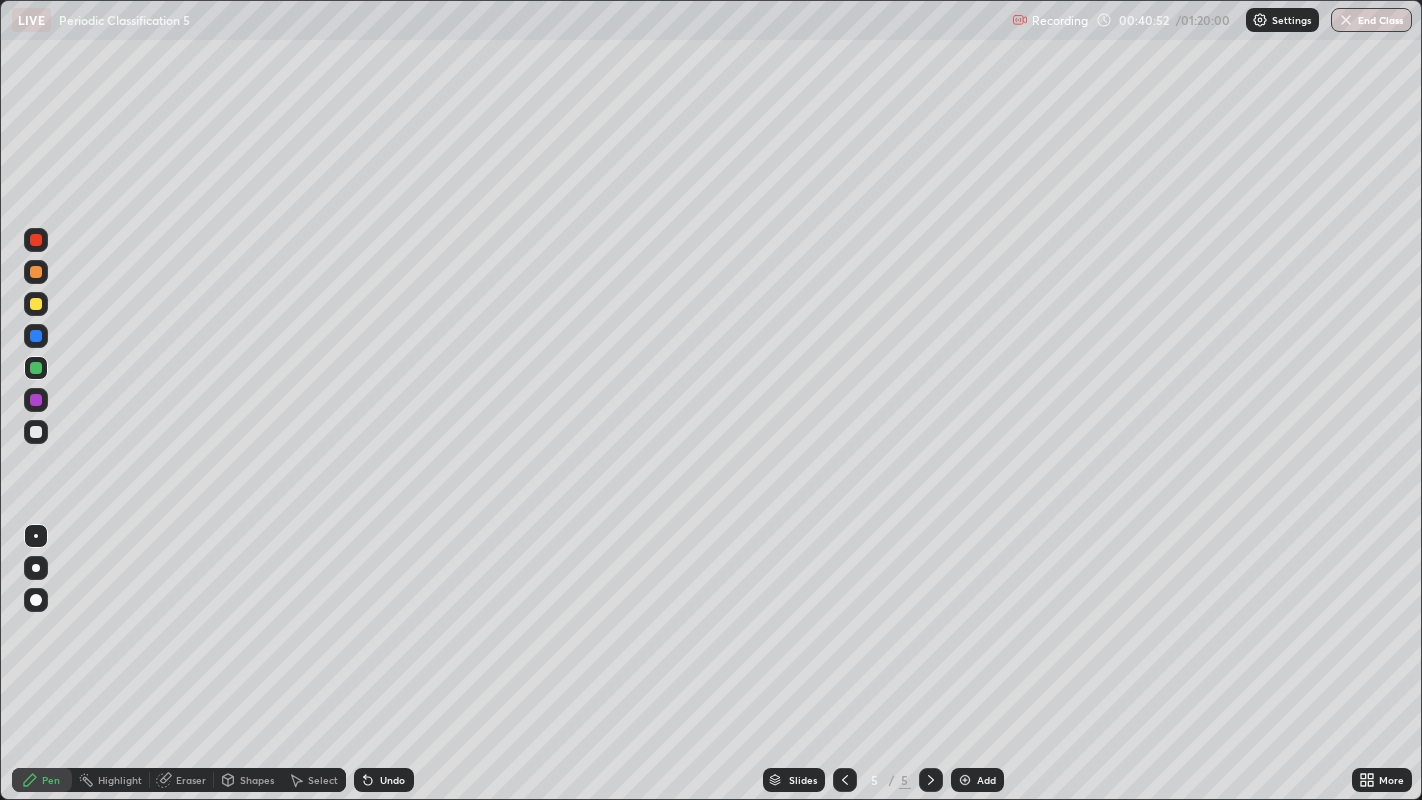 click on "More" at bounding box center (1391, 780) 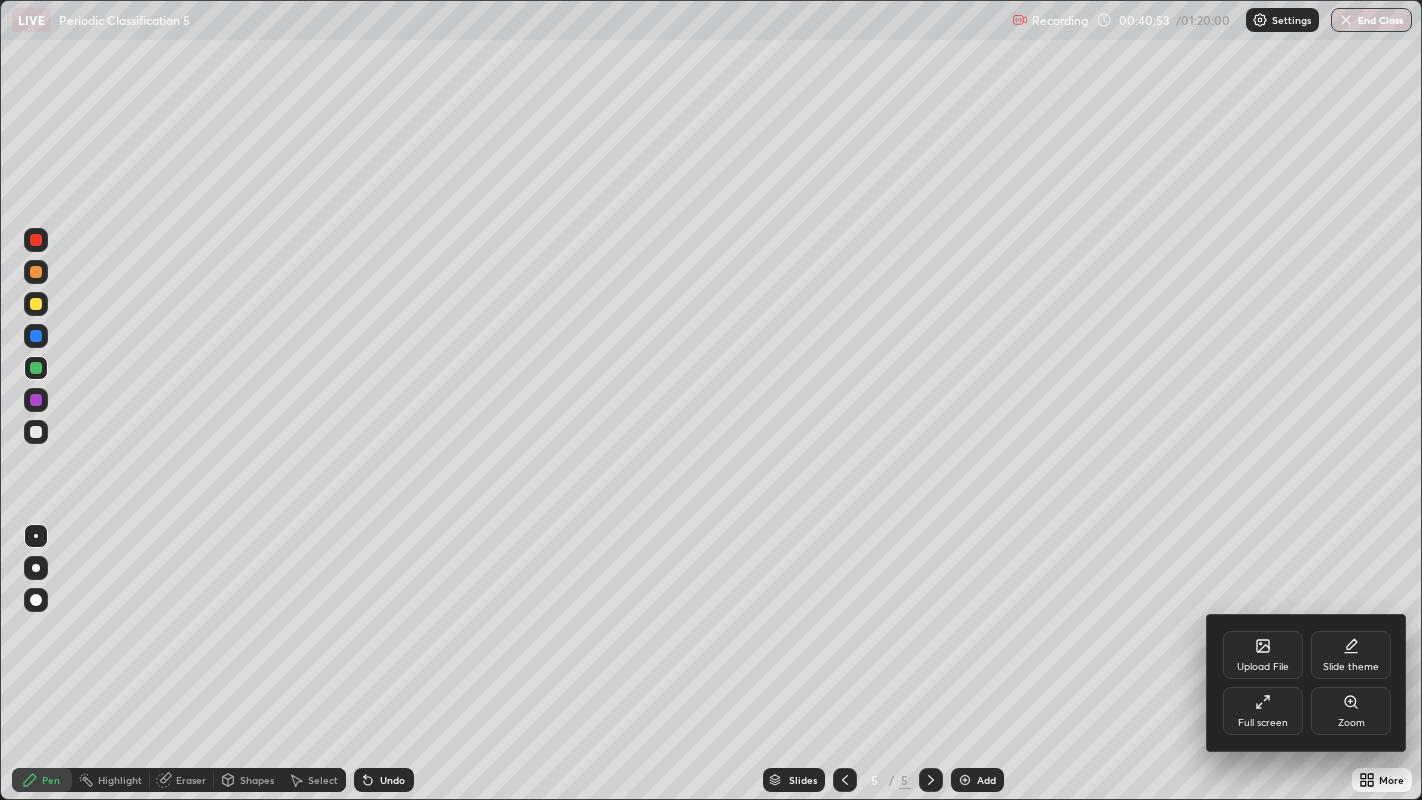click 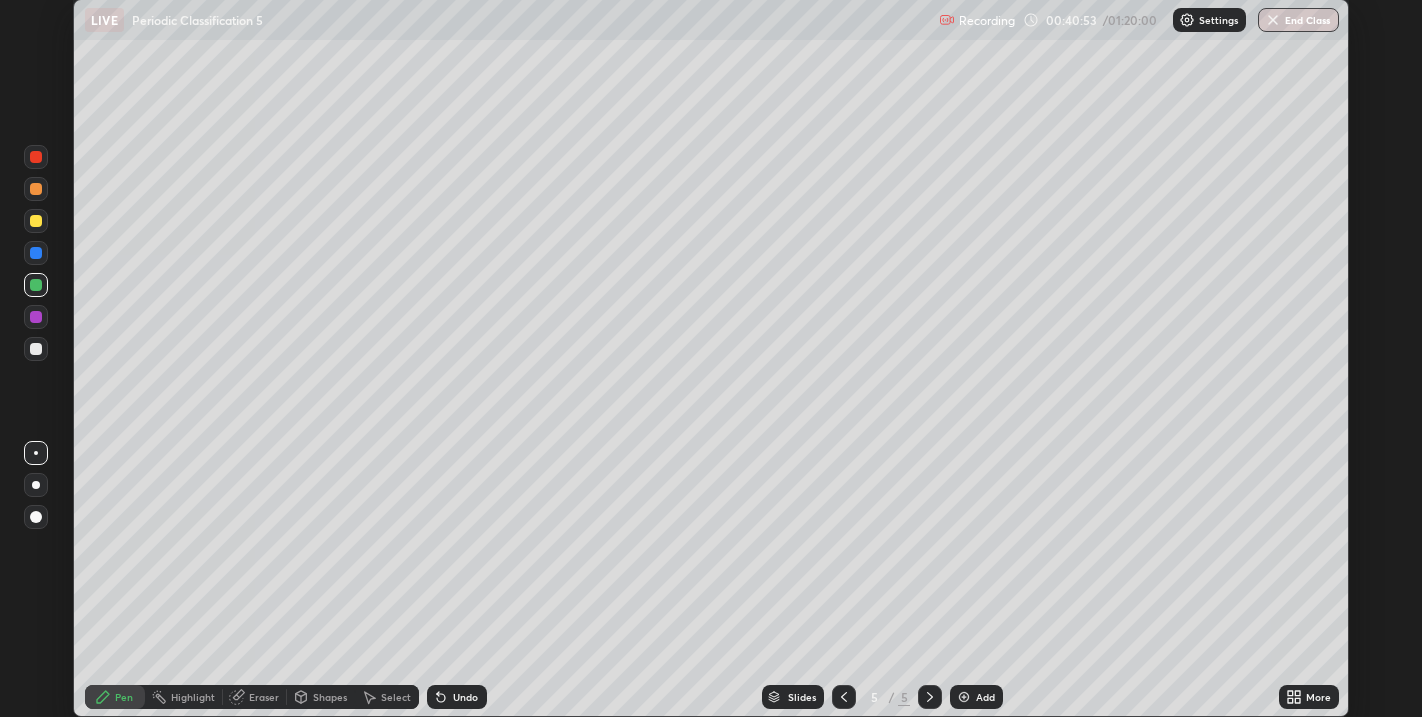 scroll, scrollTop: 717, scrollLeft: 1422, axis: both 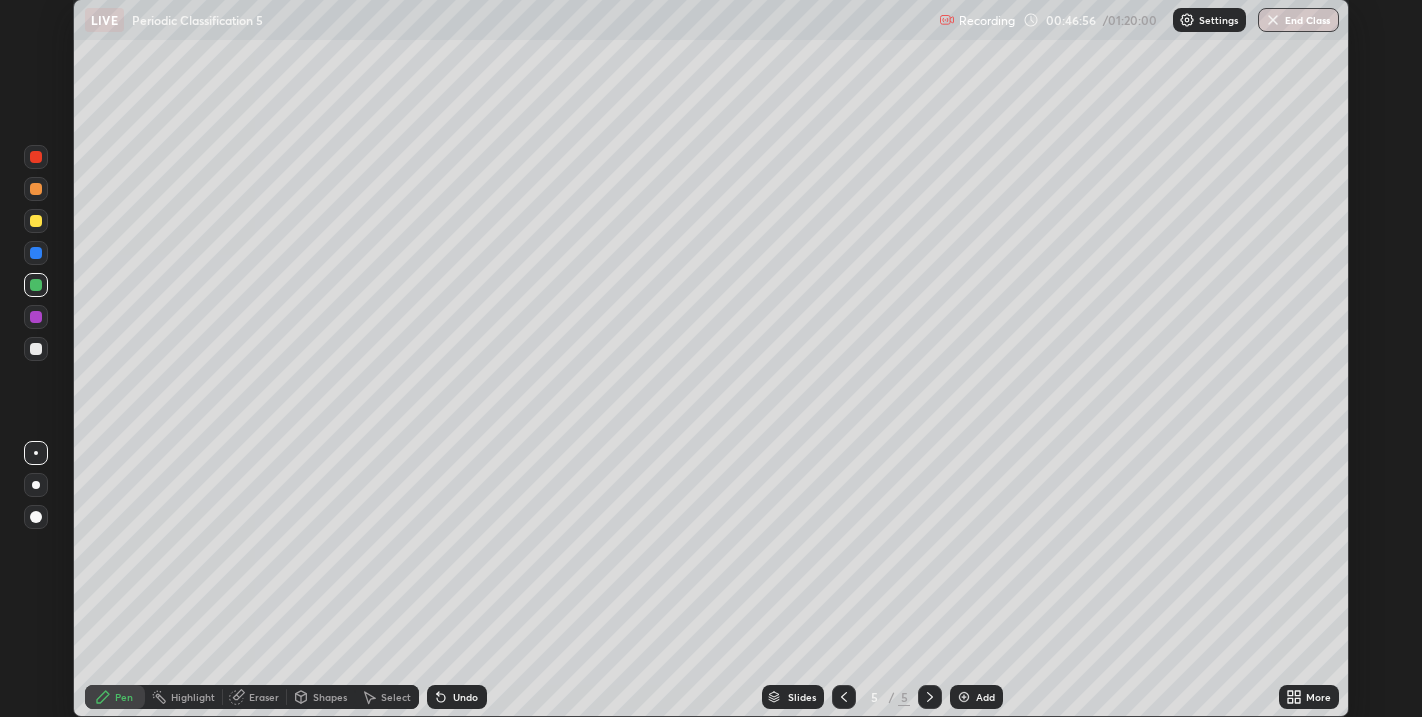 click on "More" at bounding box center (1318, 697) 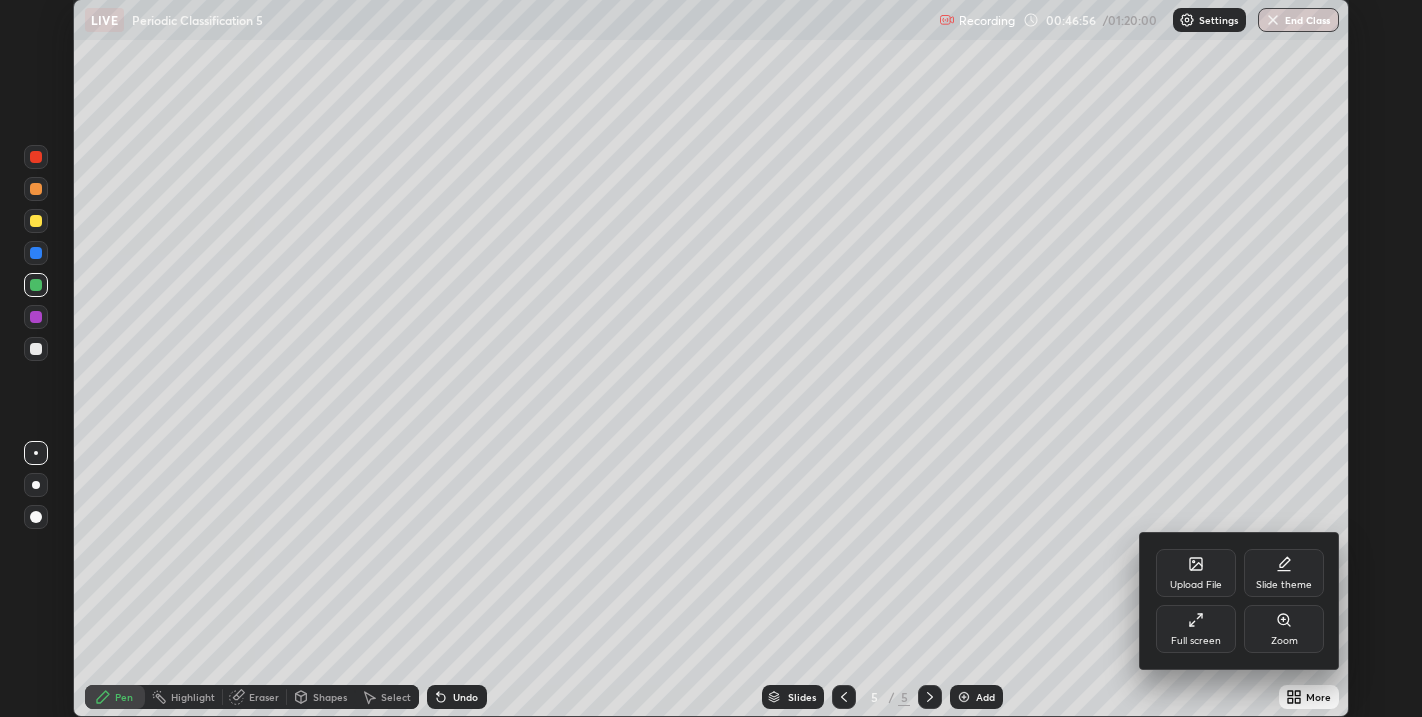 click on "Full screen" at bounding box center (1196, 629) 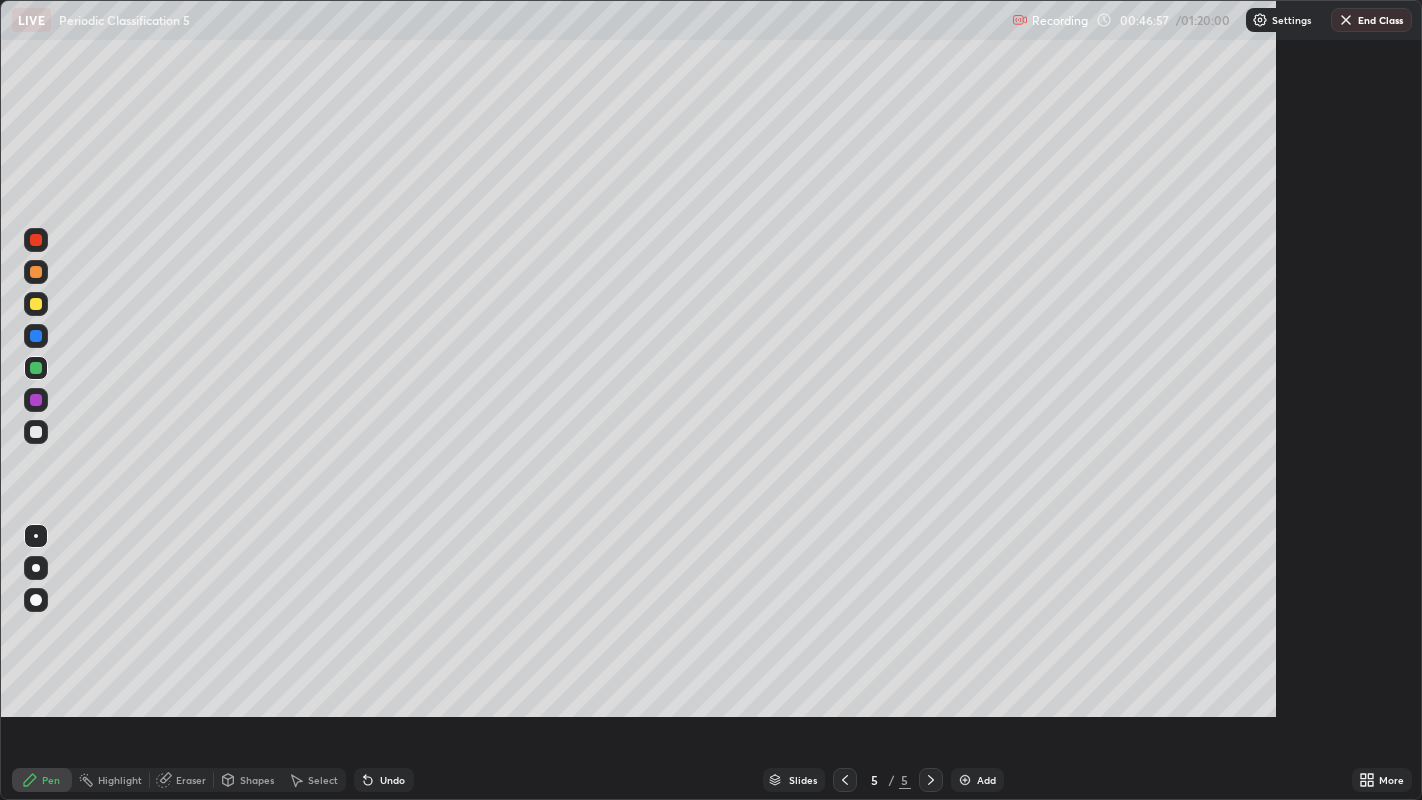 scroll, scrollTop: 99200, scrollLeft: 98577, axis: both 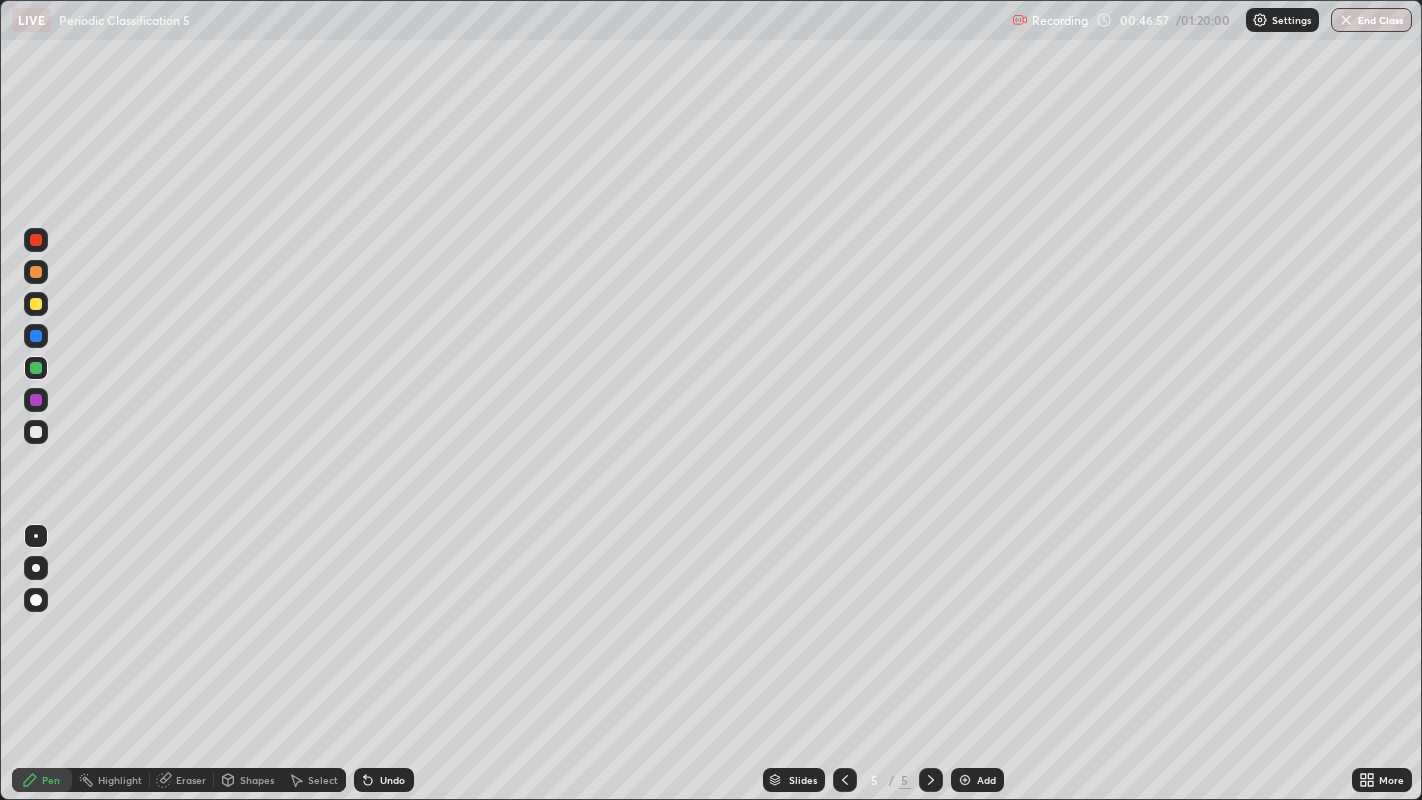 click on "Add" at bounding box center [986, 780] 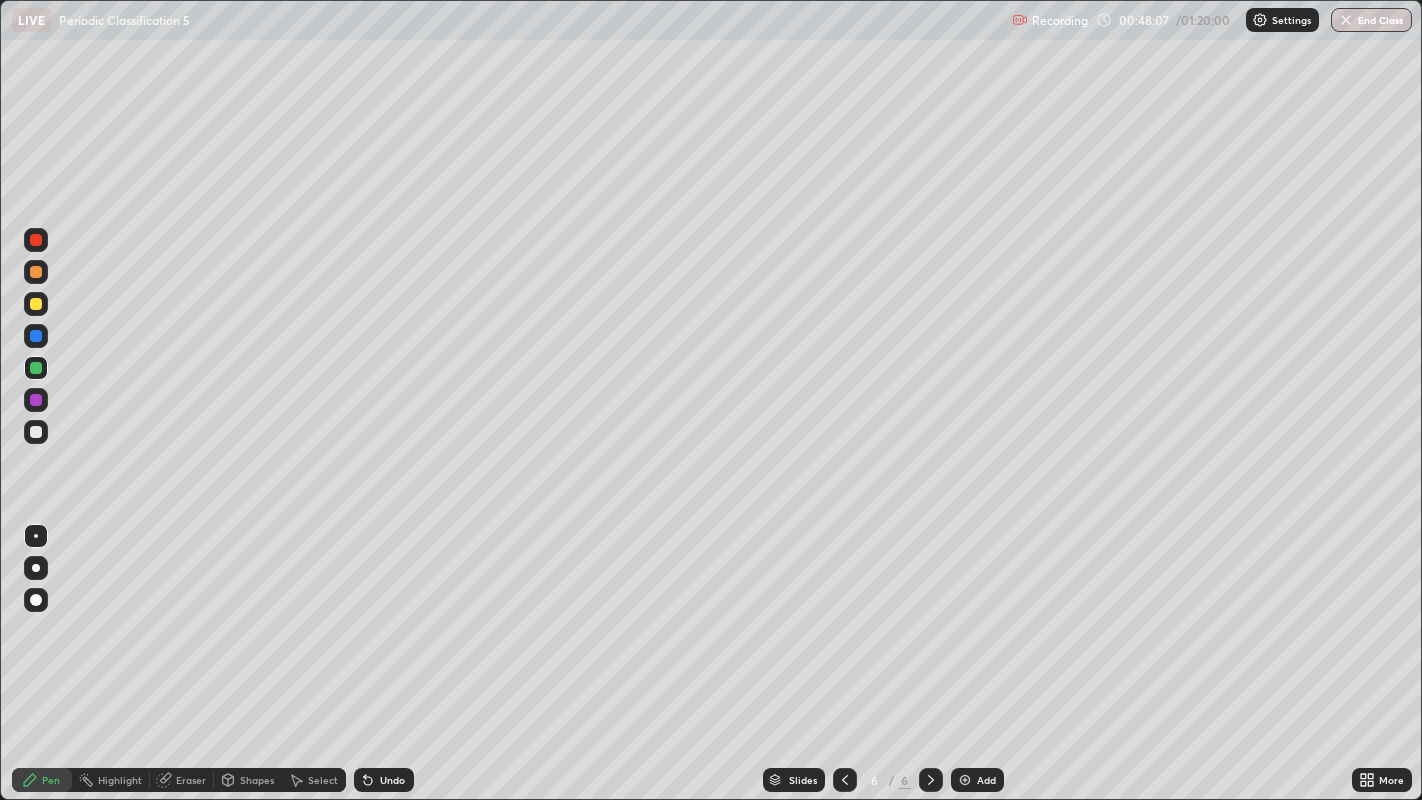 click 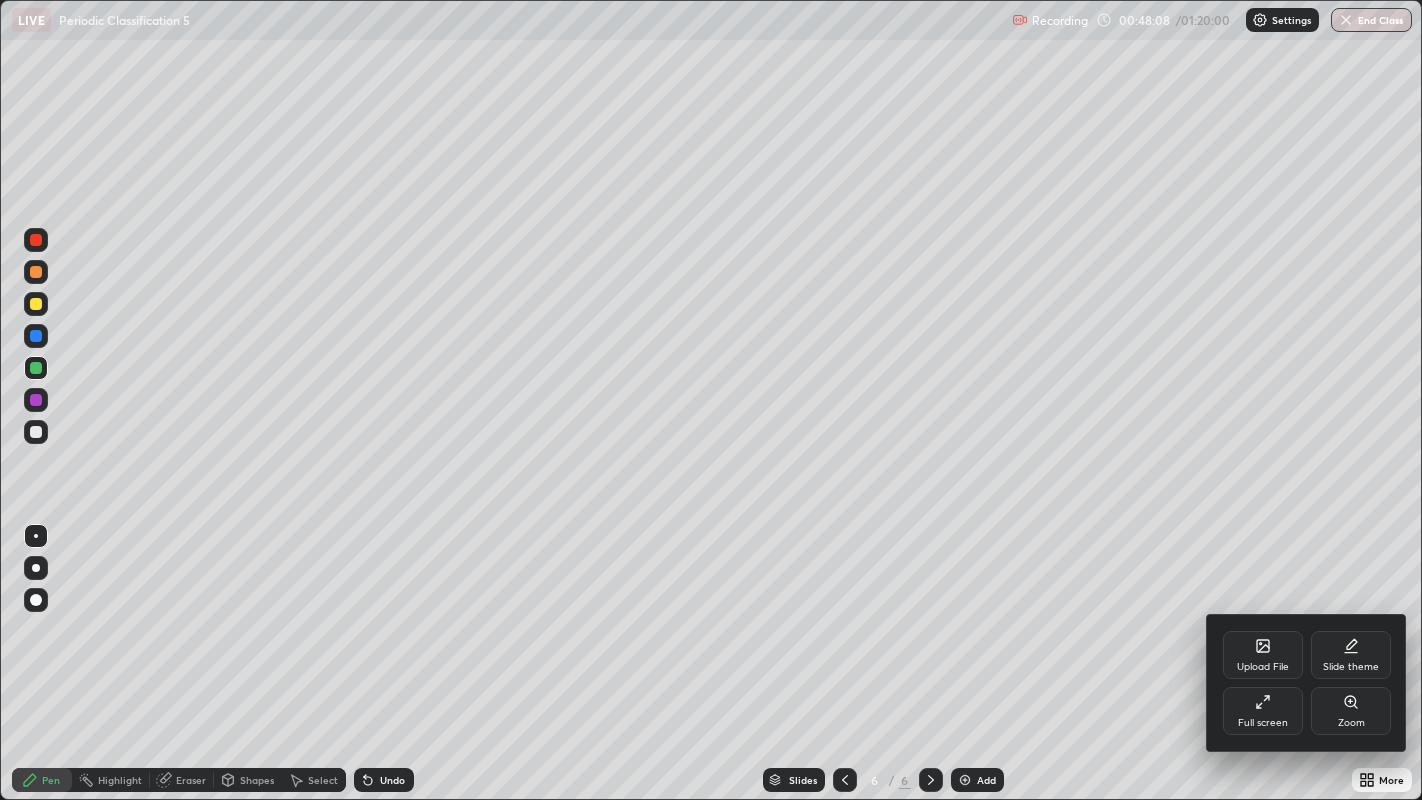 click on "Slide theme" at bounding box center (1351, 655) 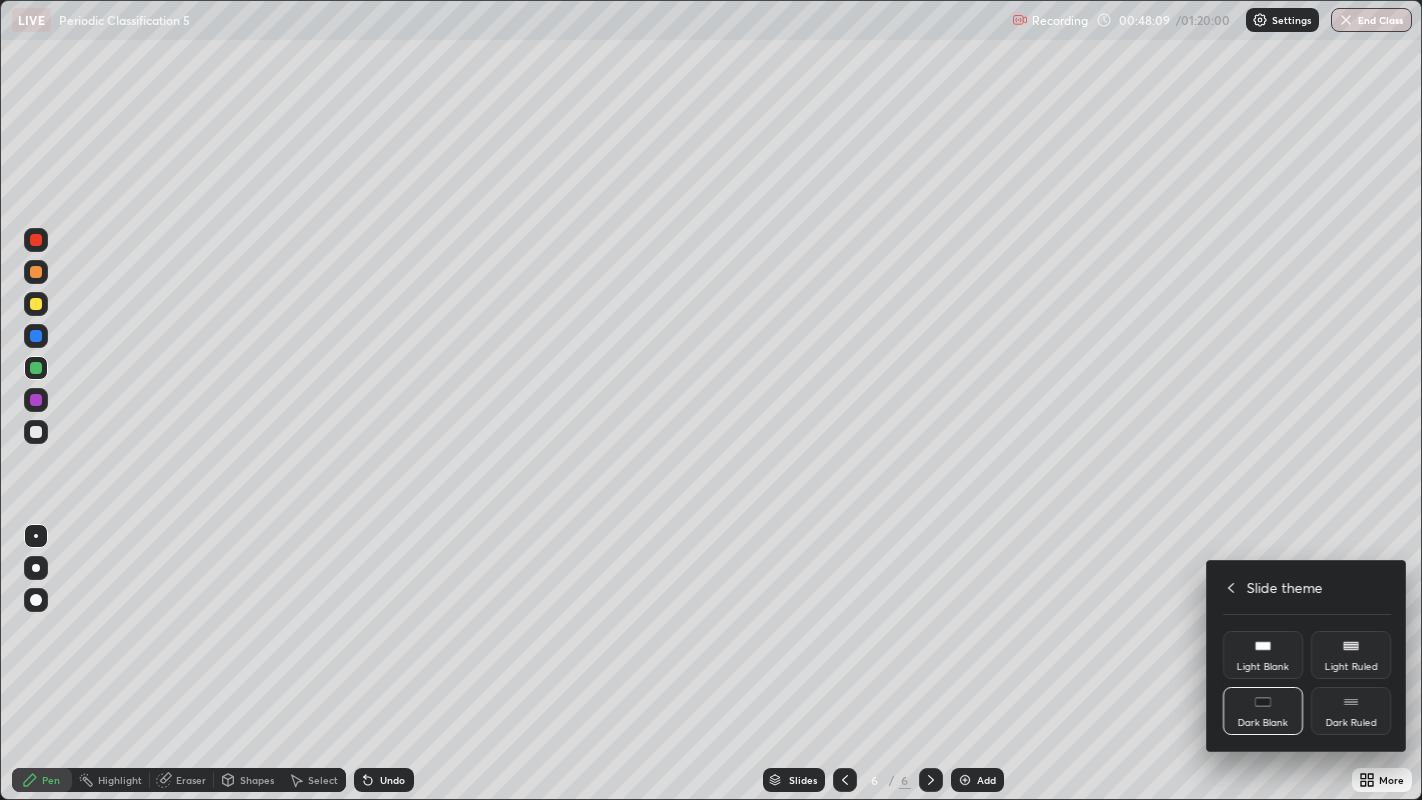 click on "Dark Ruled" at bounding box center (1351, 723) 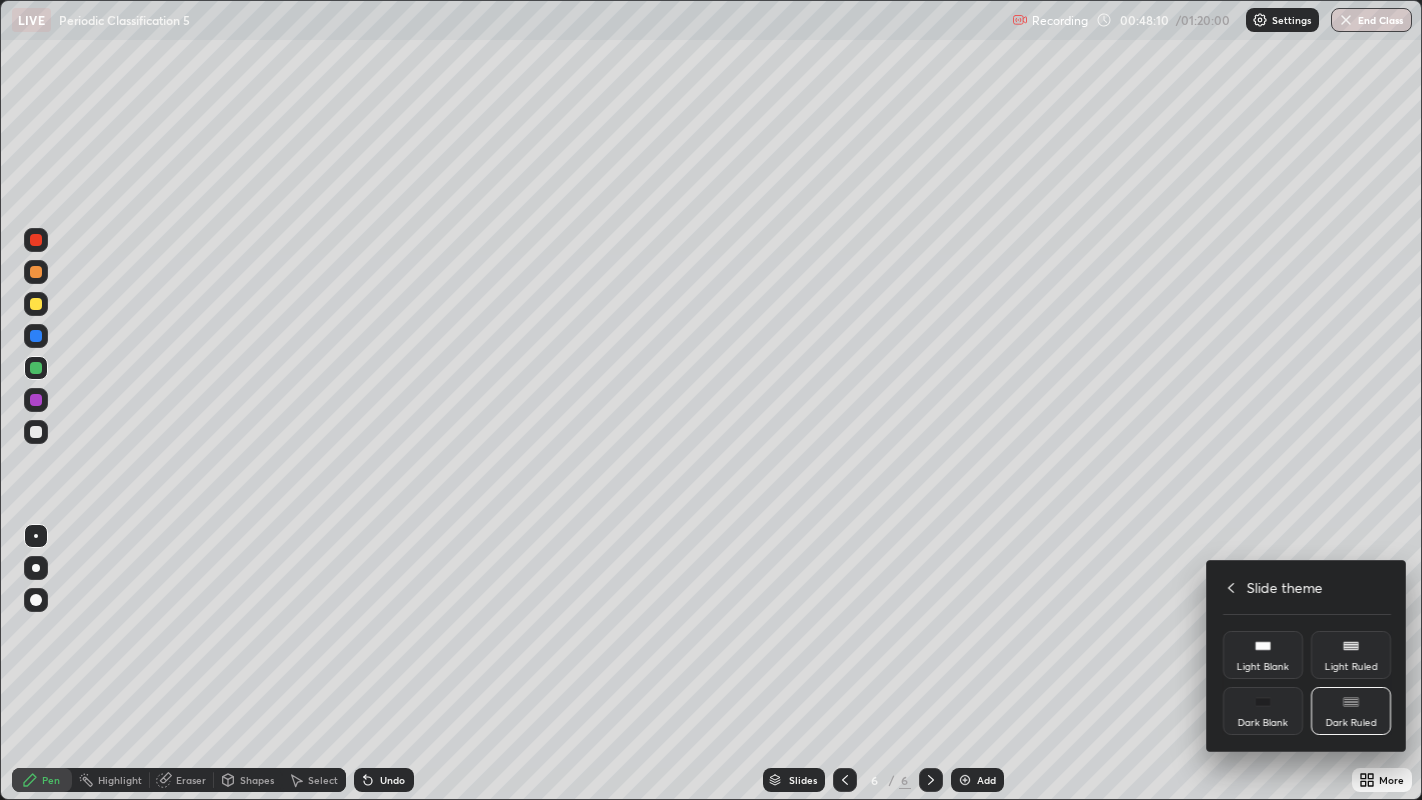 click 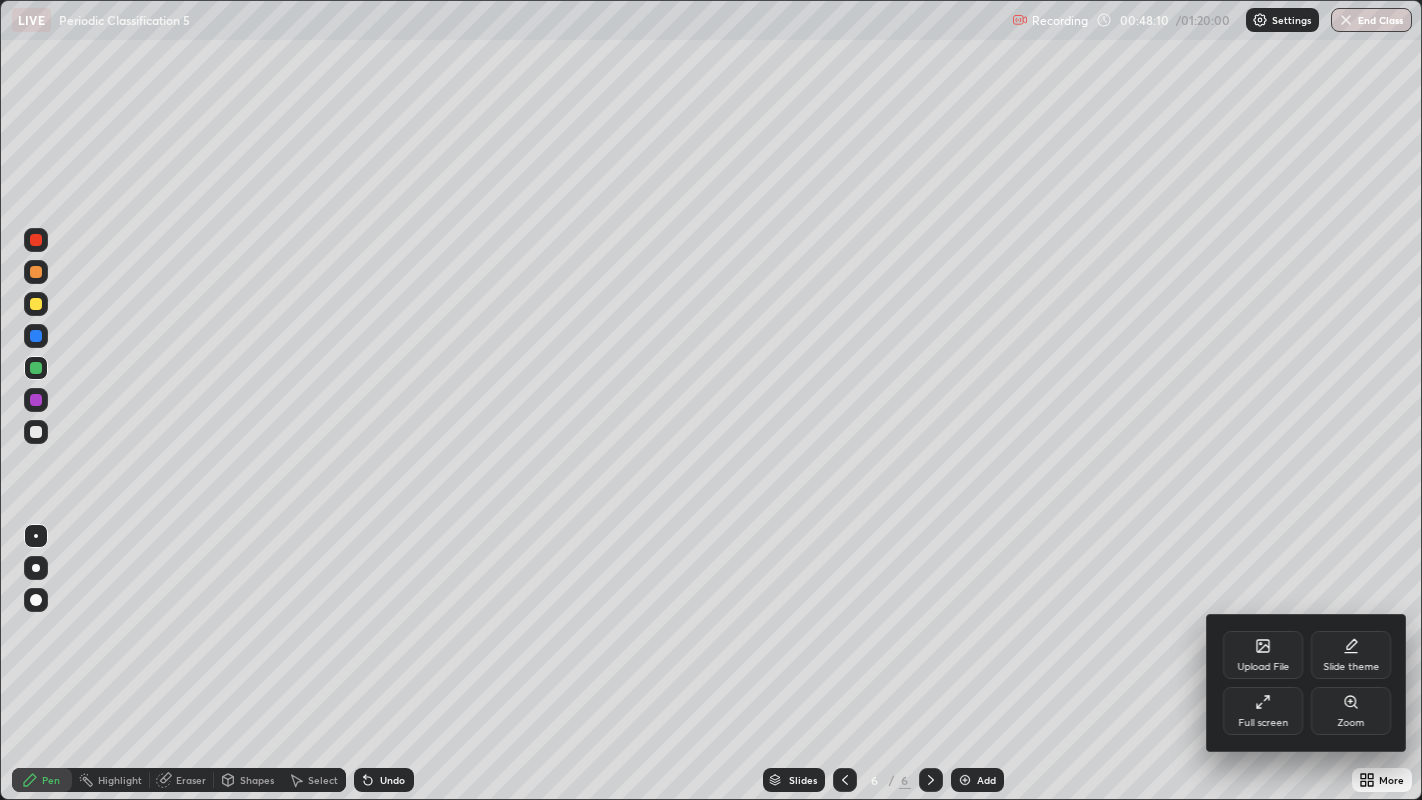 click at bounding box center [711, 400] 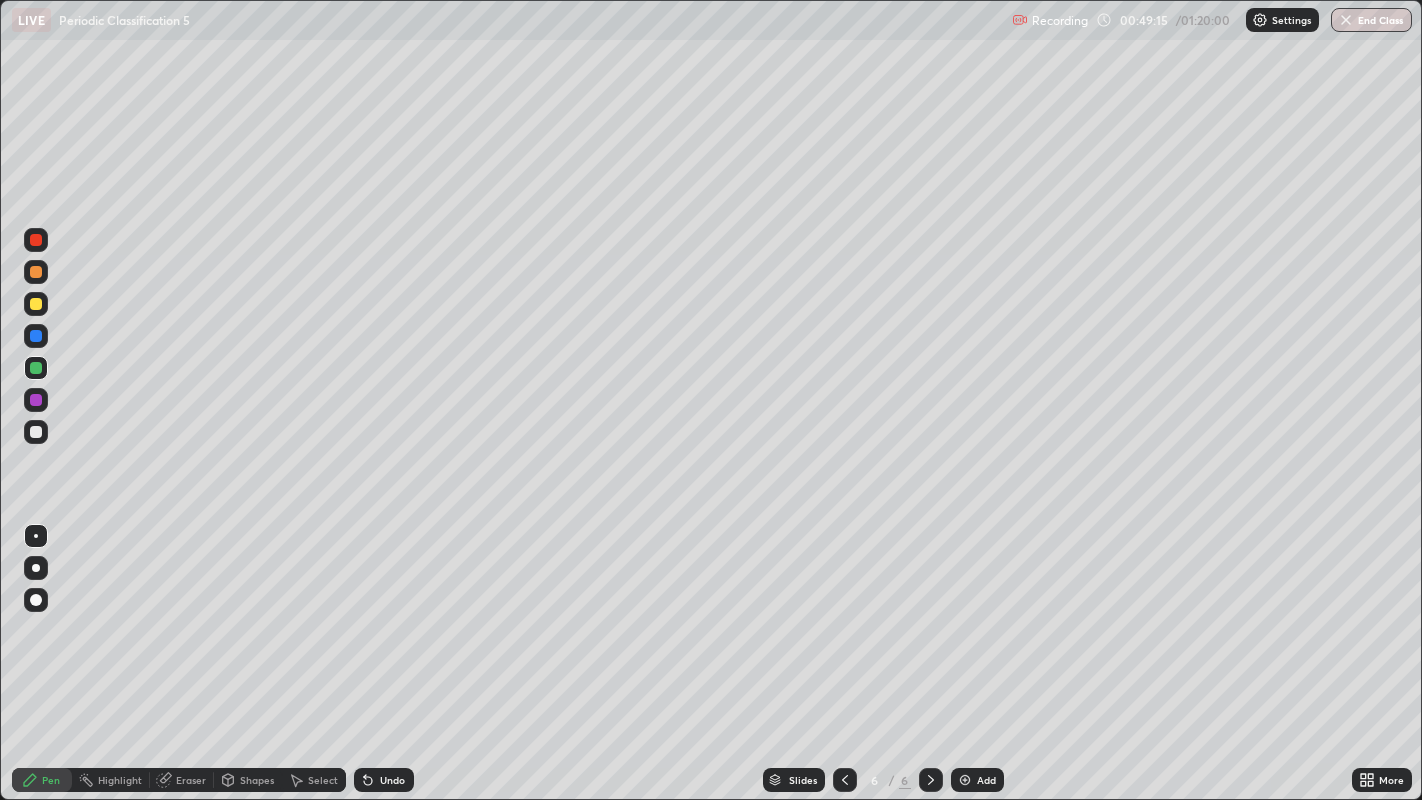 click on "Undo" at bounding box center [392, 780] 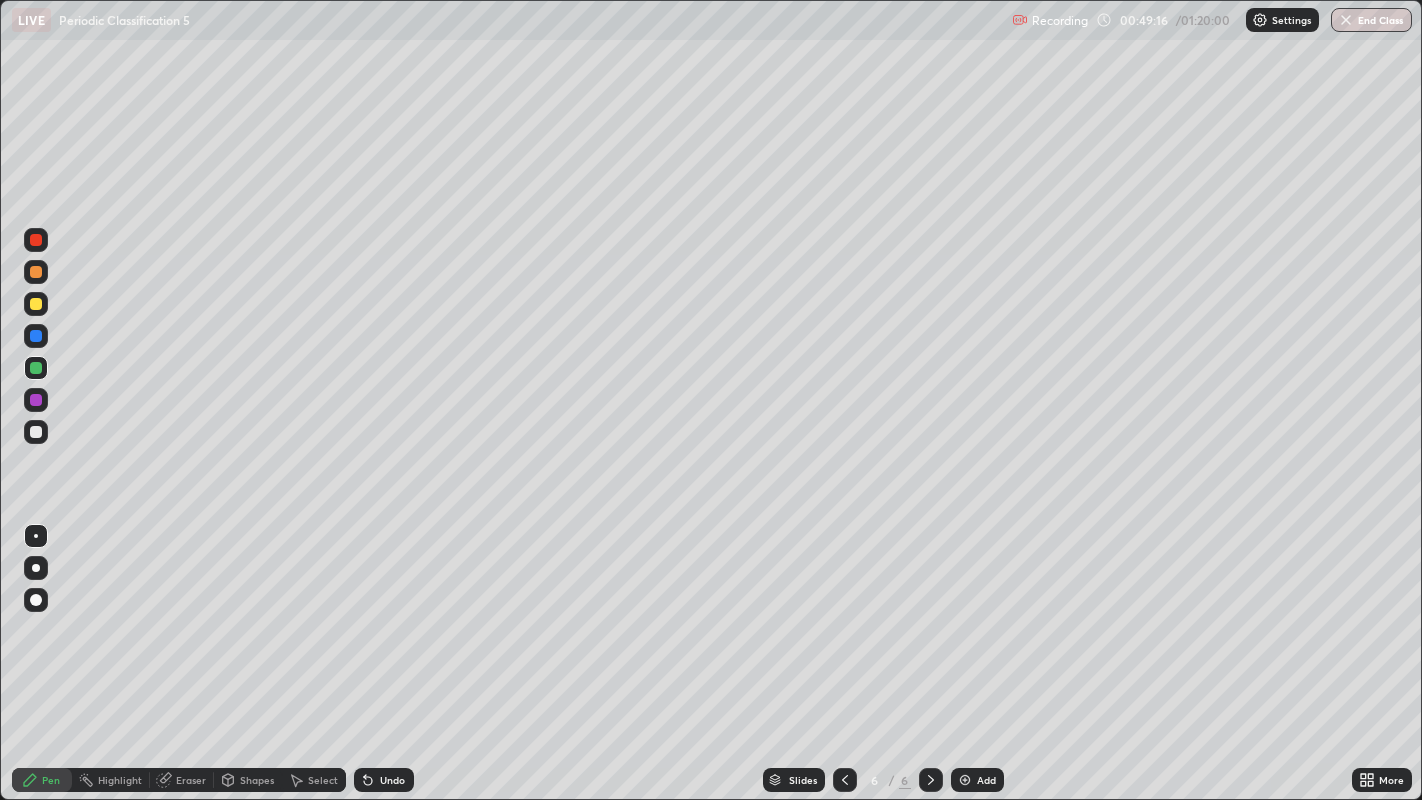 click on "Undo" at bounding box center (392, 780) 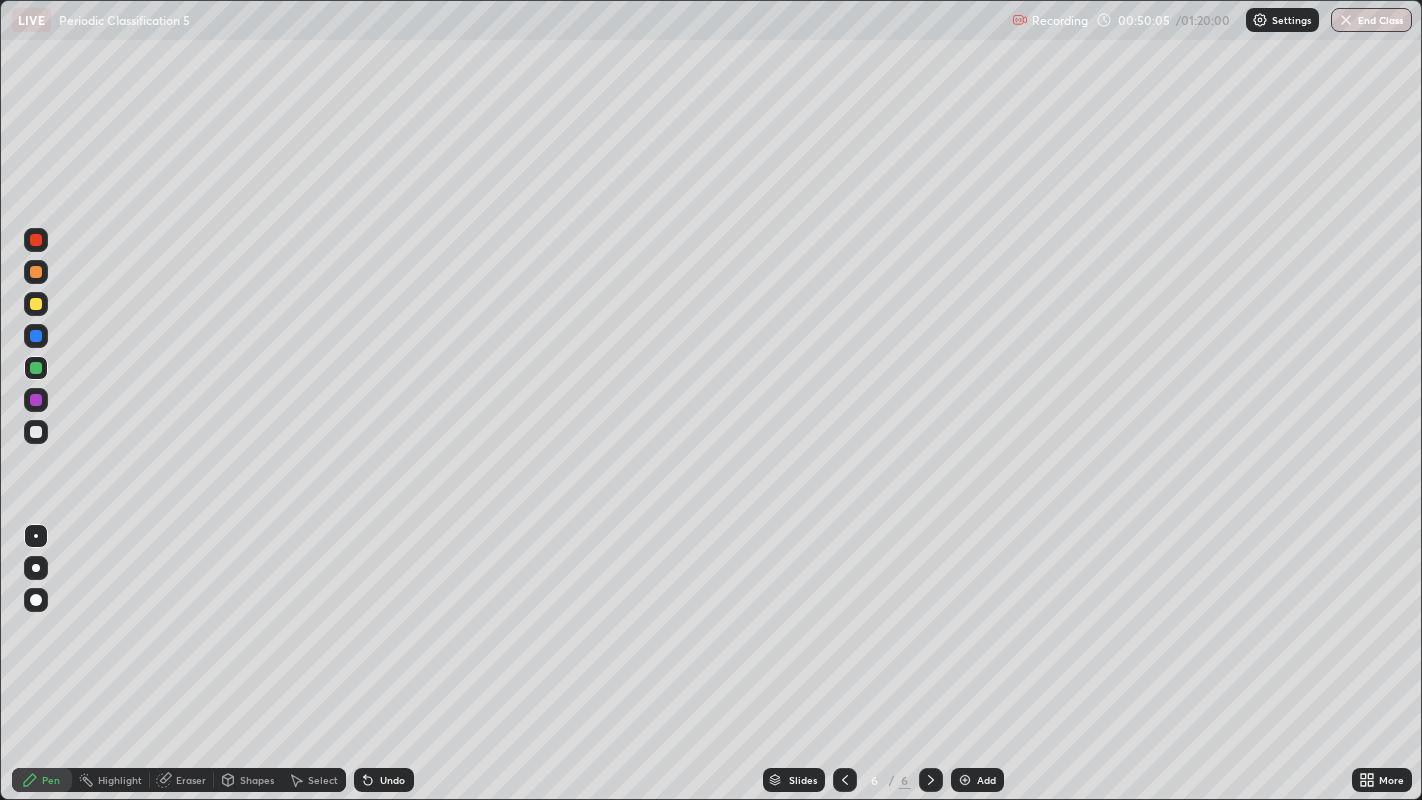 click at bounding box center [36, 432] 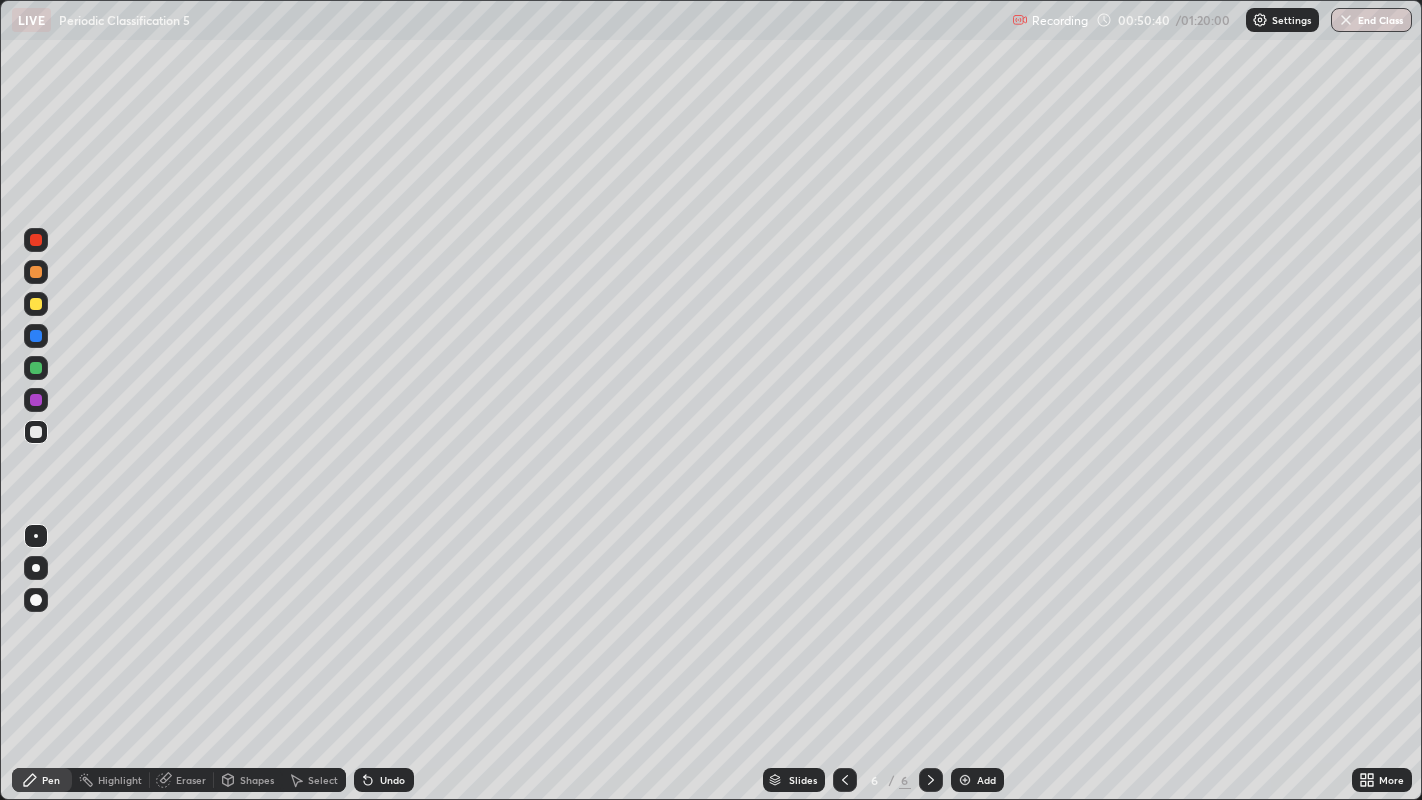 click at bounding box center (36, 240) 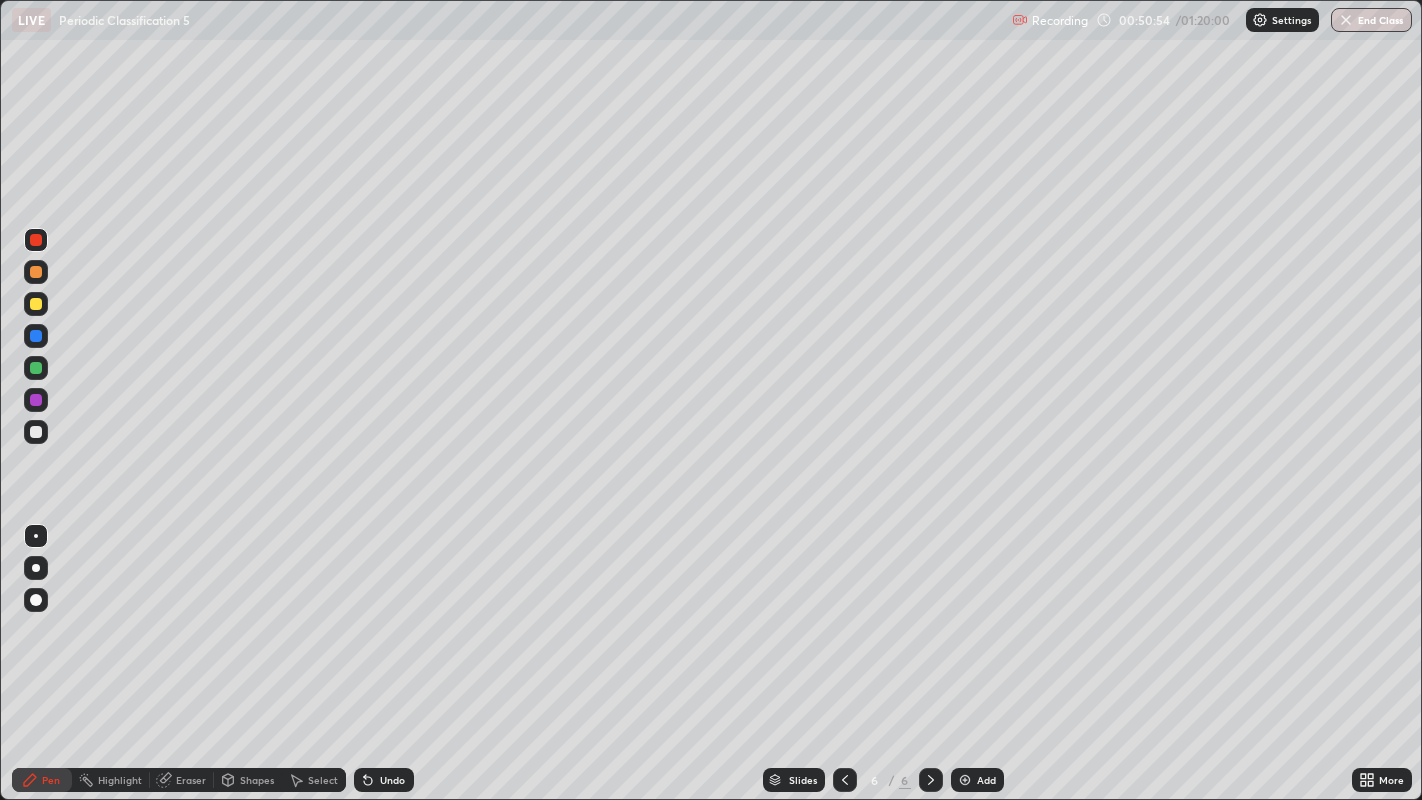 click at bounding box center (36, 304) 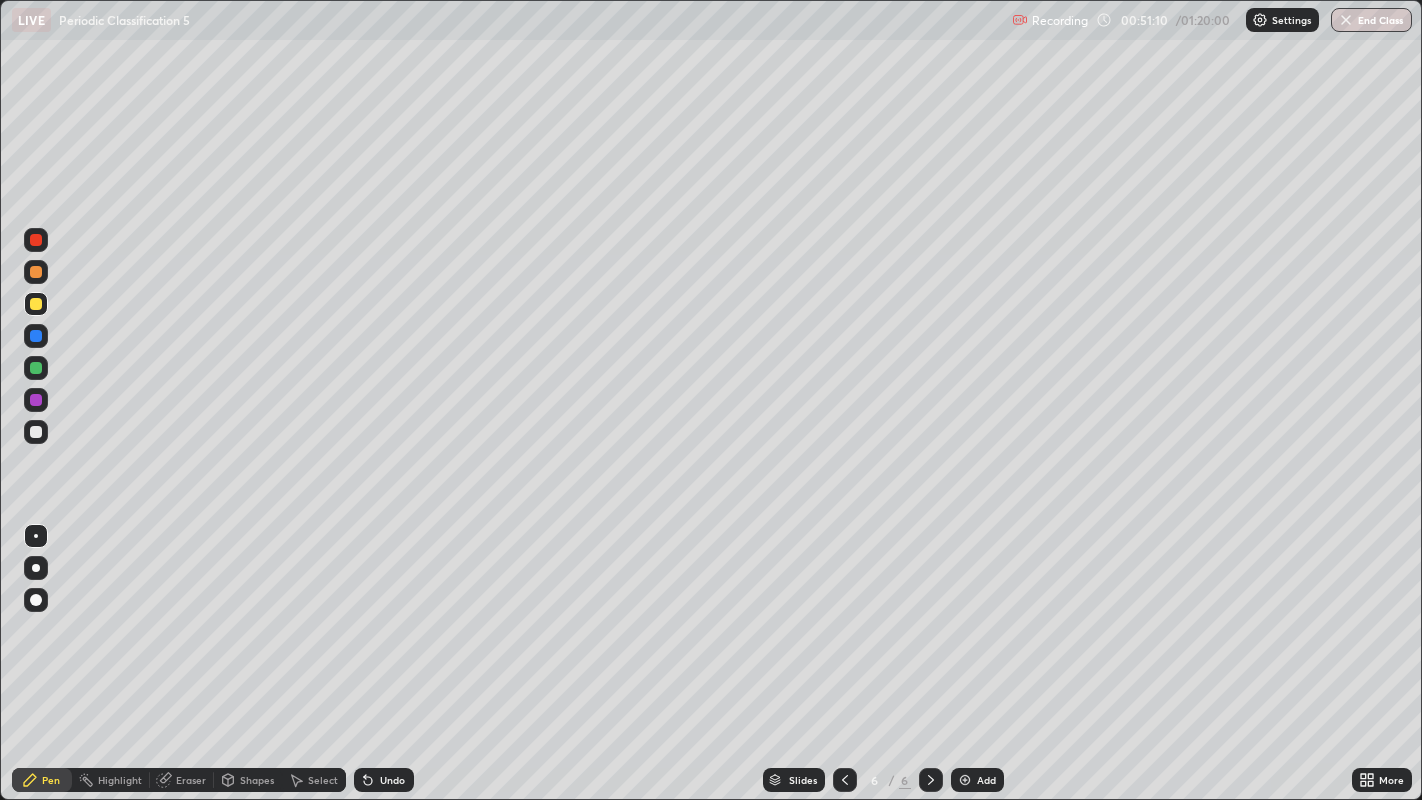 click at bounding box center (36, 400) 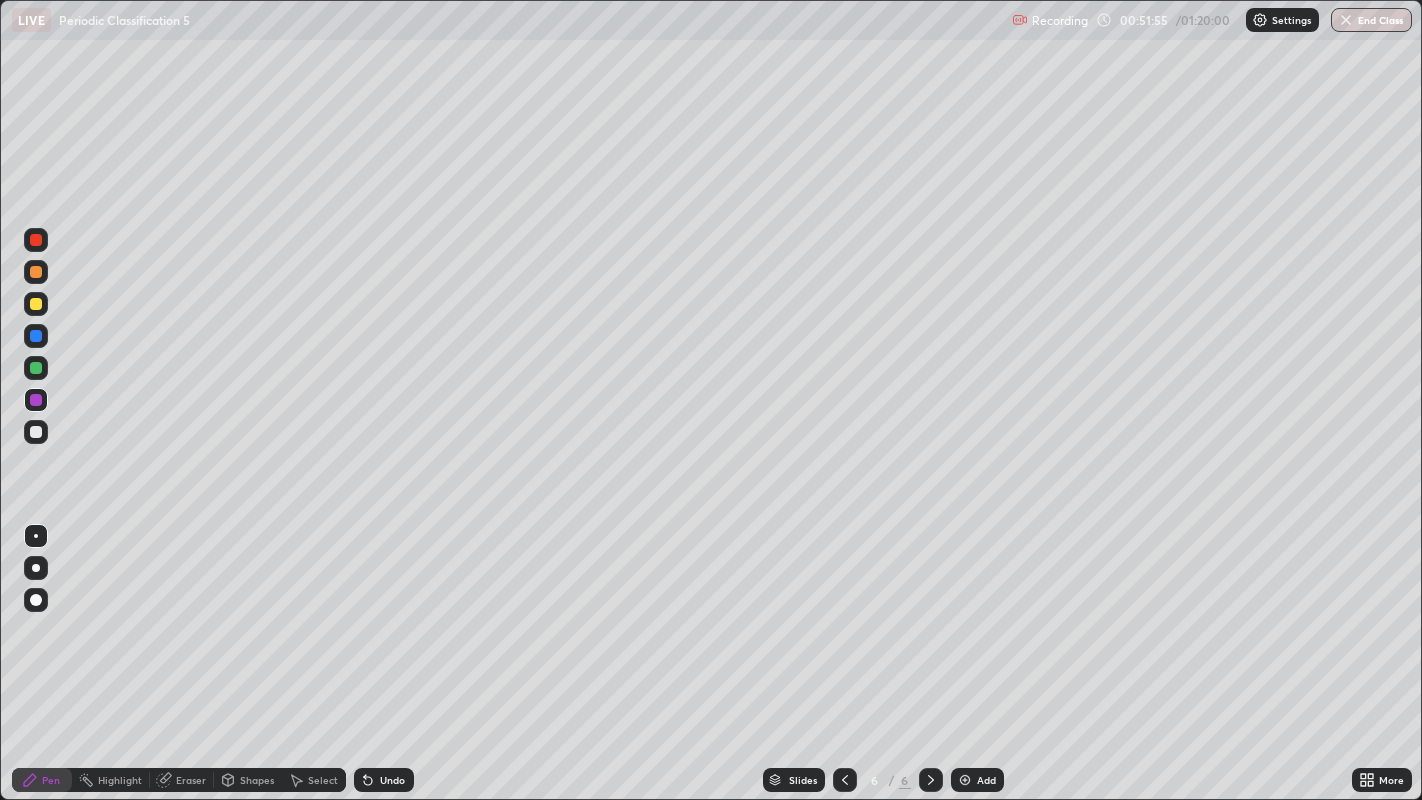 click at bounding box center (36, 272) 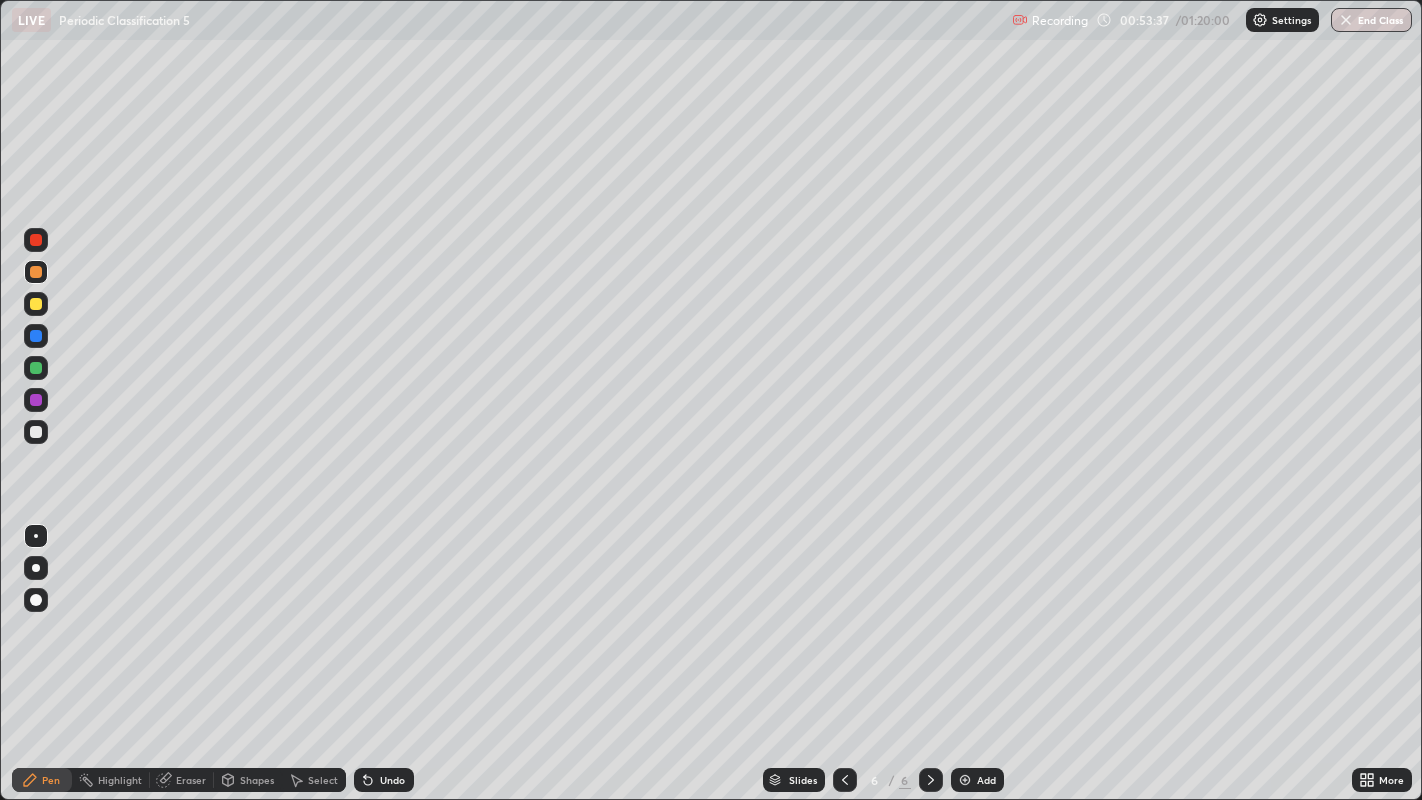 click at bounding box center [36, 304] 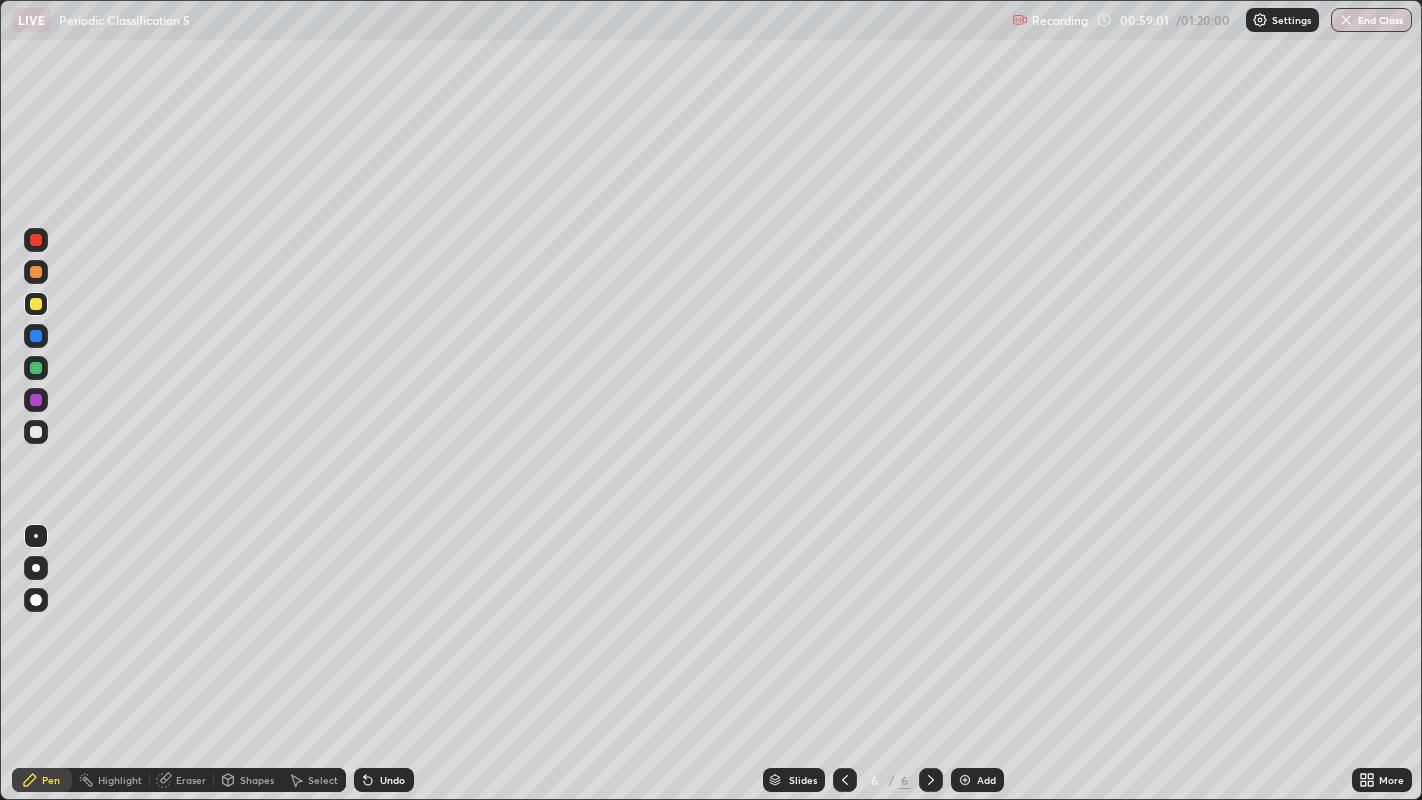click on "Add" at bounding box center [986, 780] 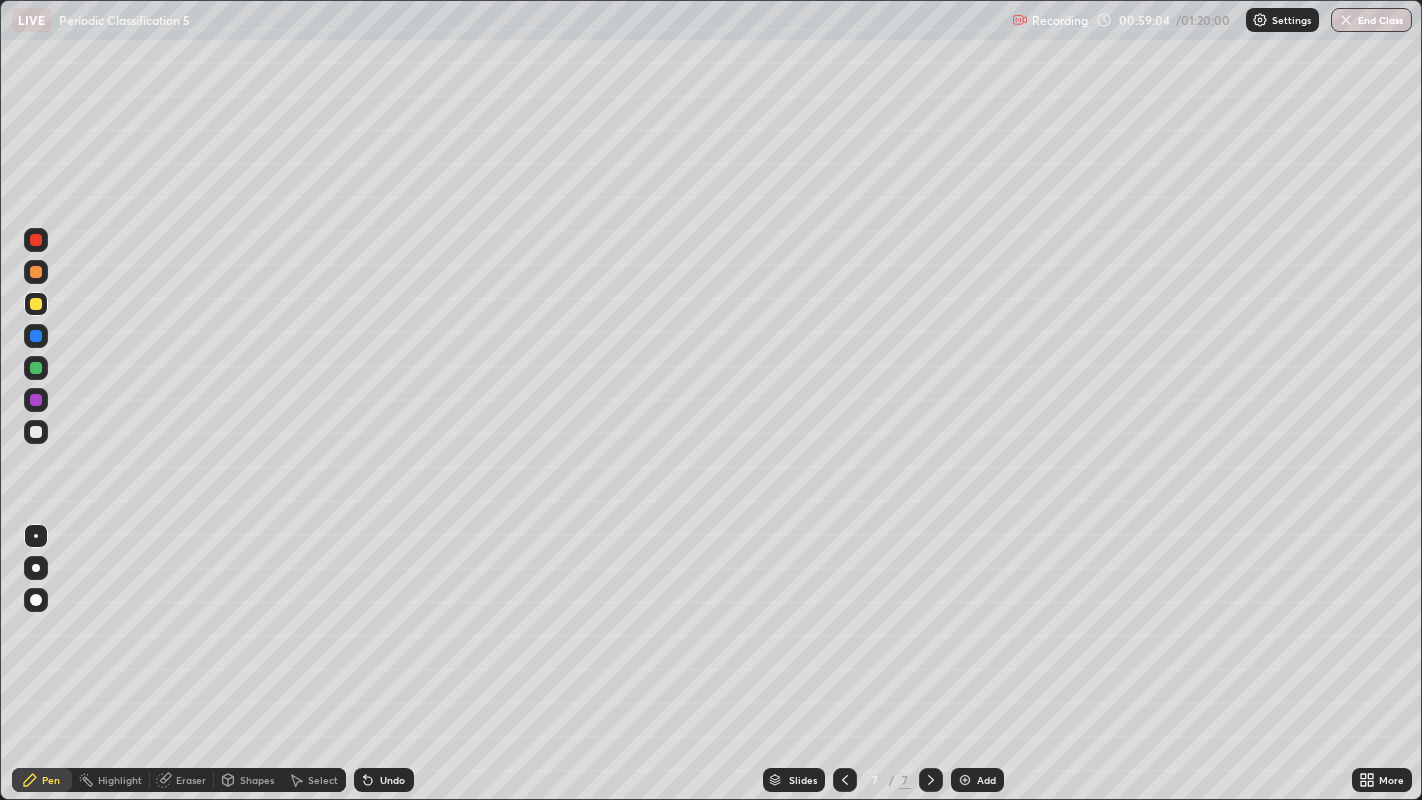 click at bounding box center (36, 432) 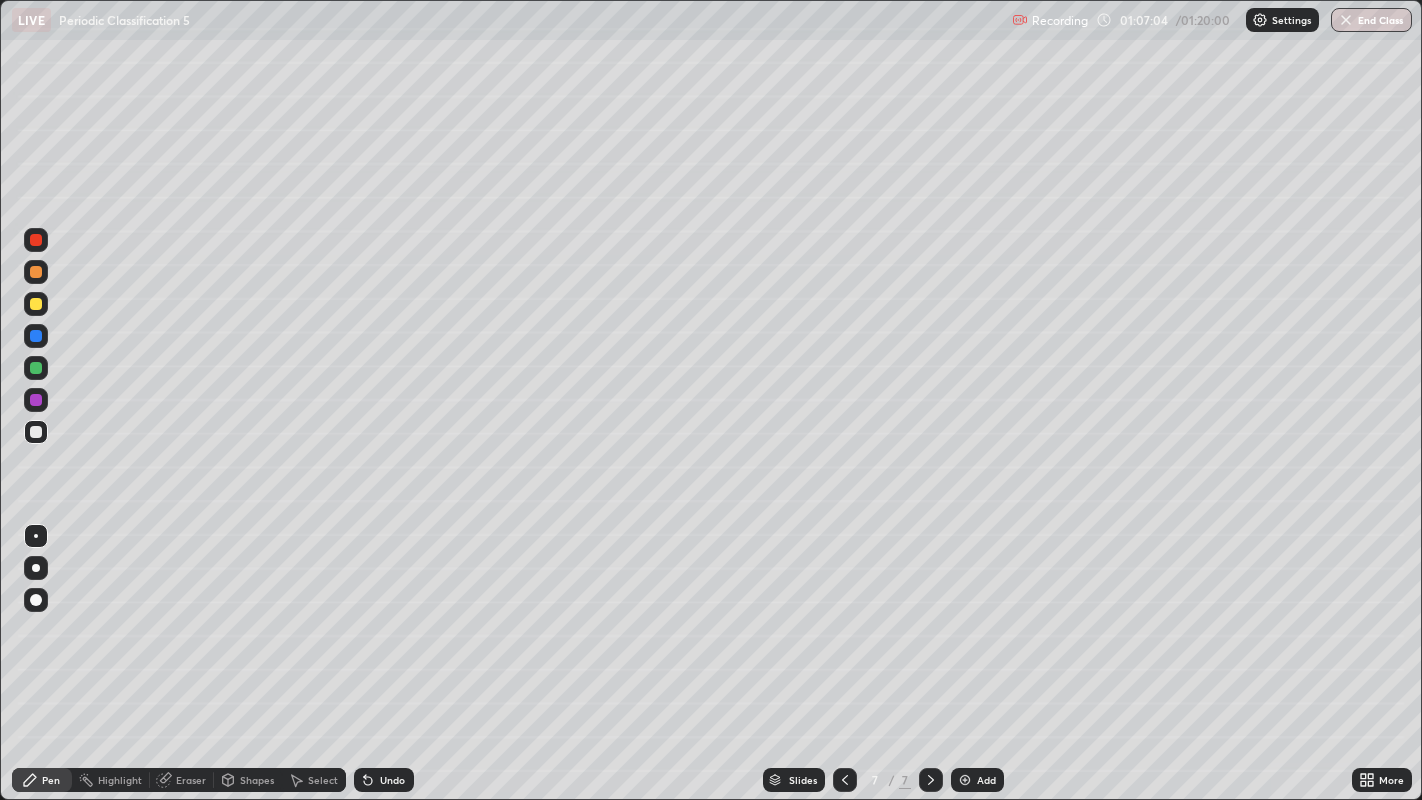 click at bounding box center [36, 368] 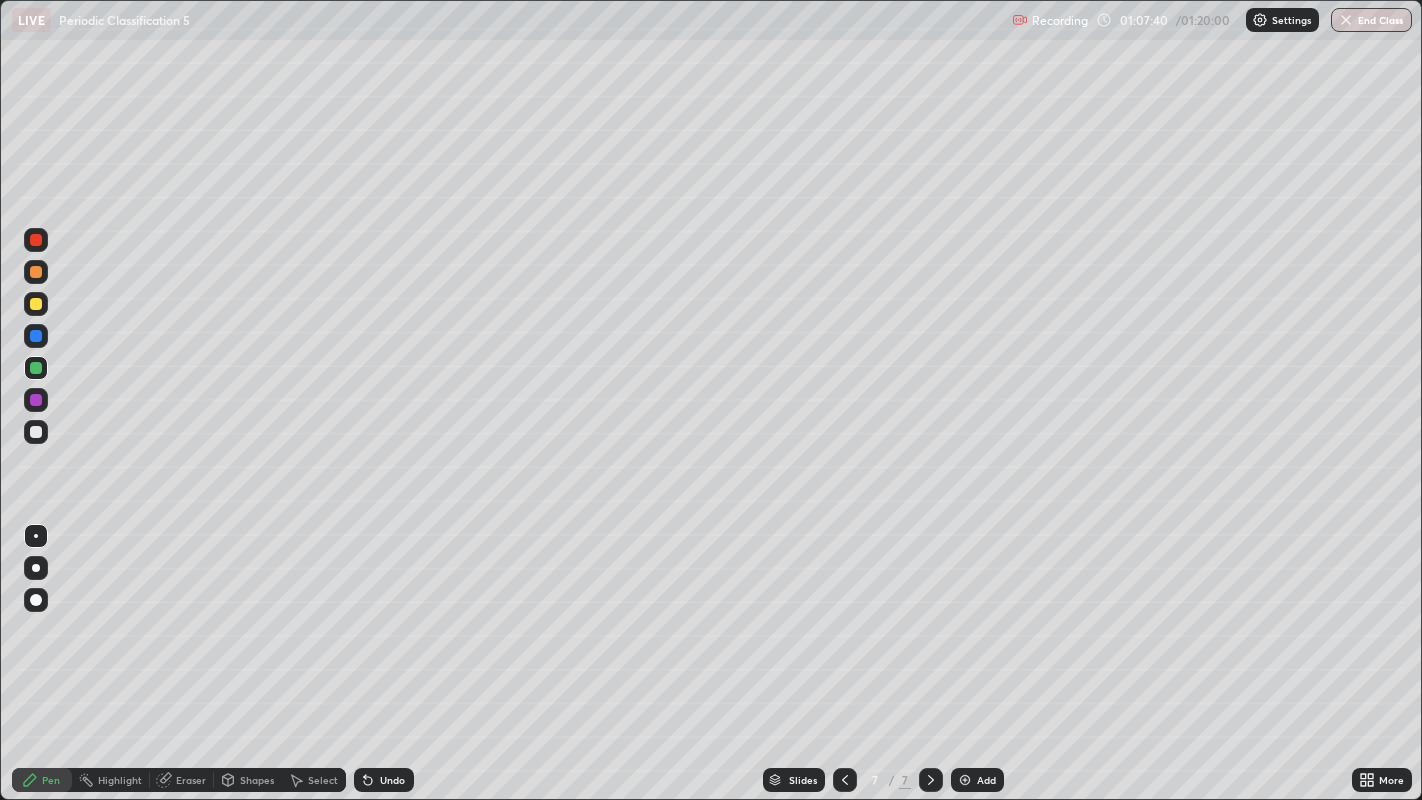 click on "Select" at bounding box center (314, 780) 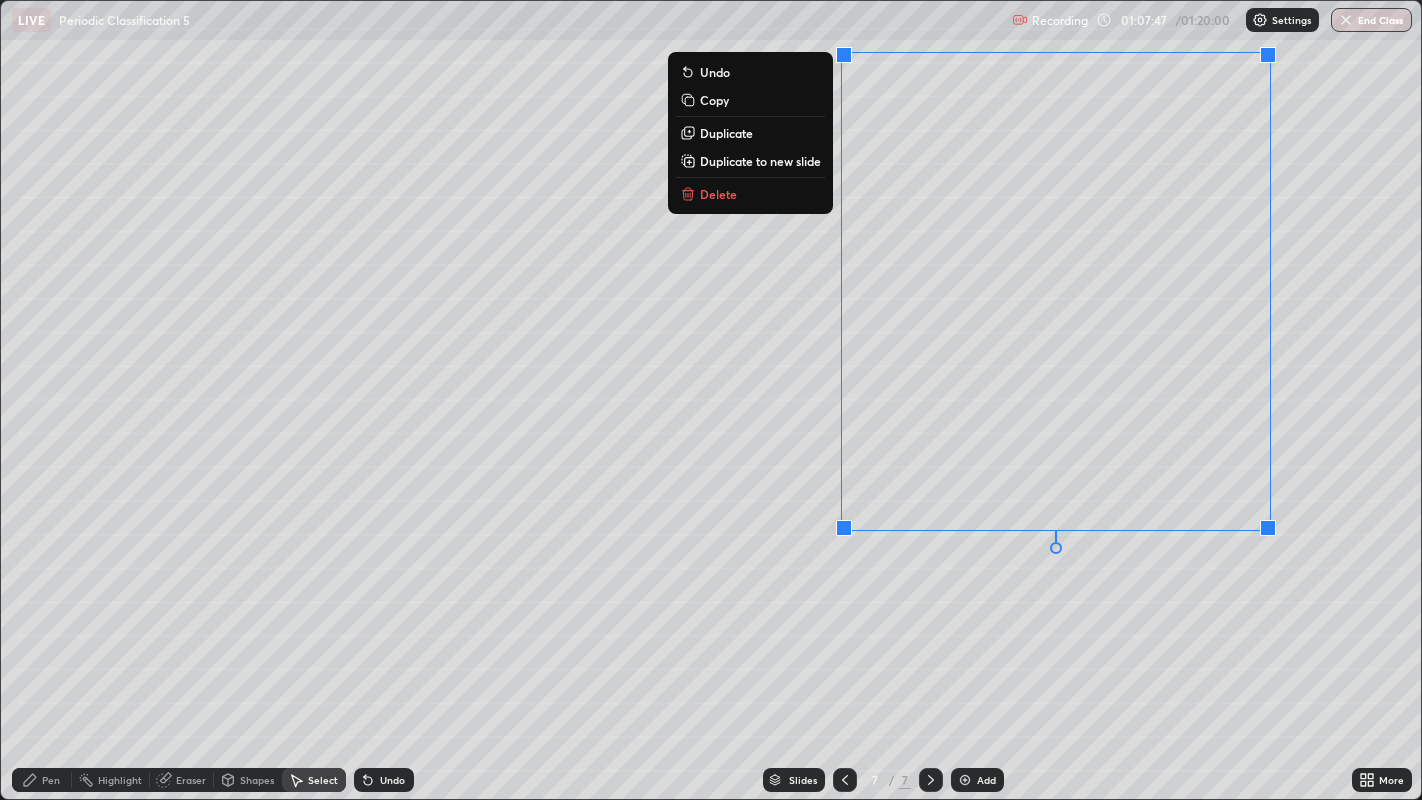 click on "0 ° Undo Copy Duplicate Duplicate to new slide Delete" at bounding box center (711, 400) 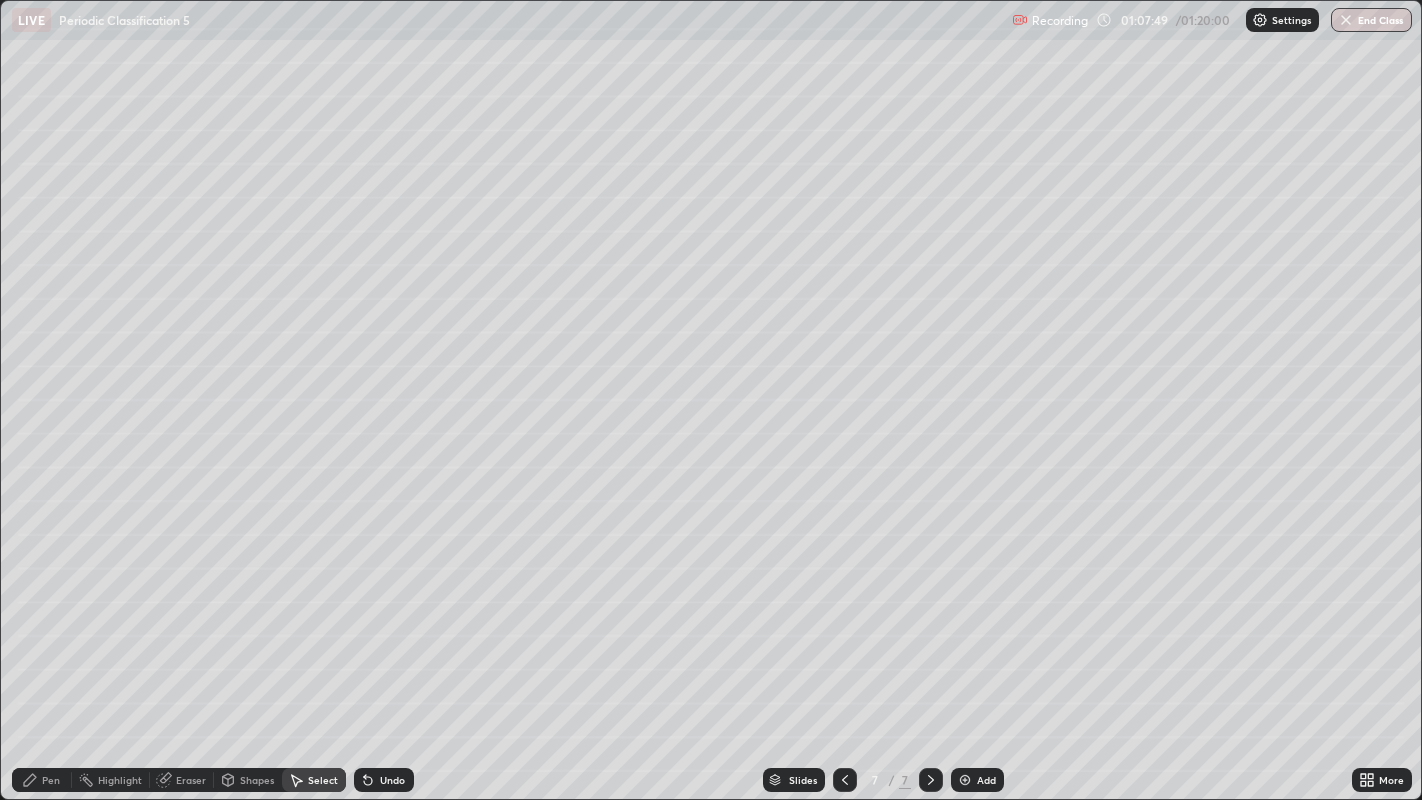 click on "Pen" at bounding box center [42, 780] 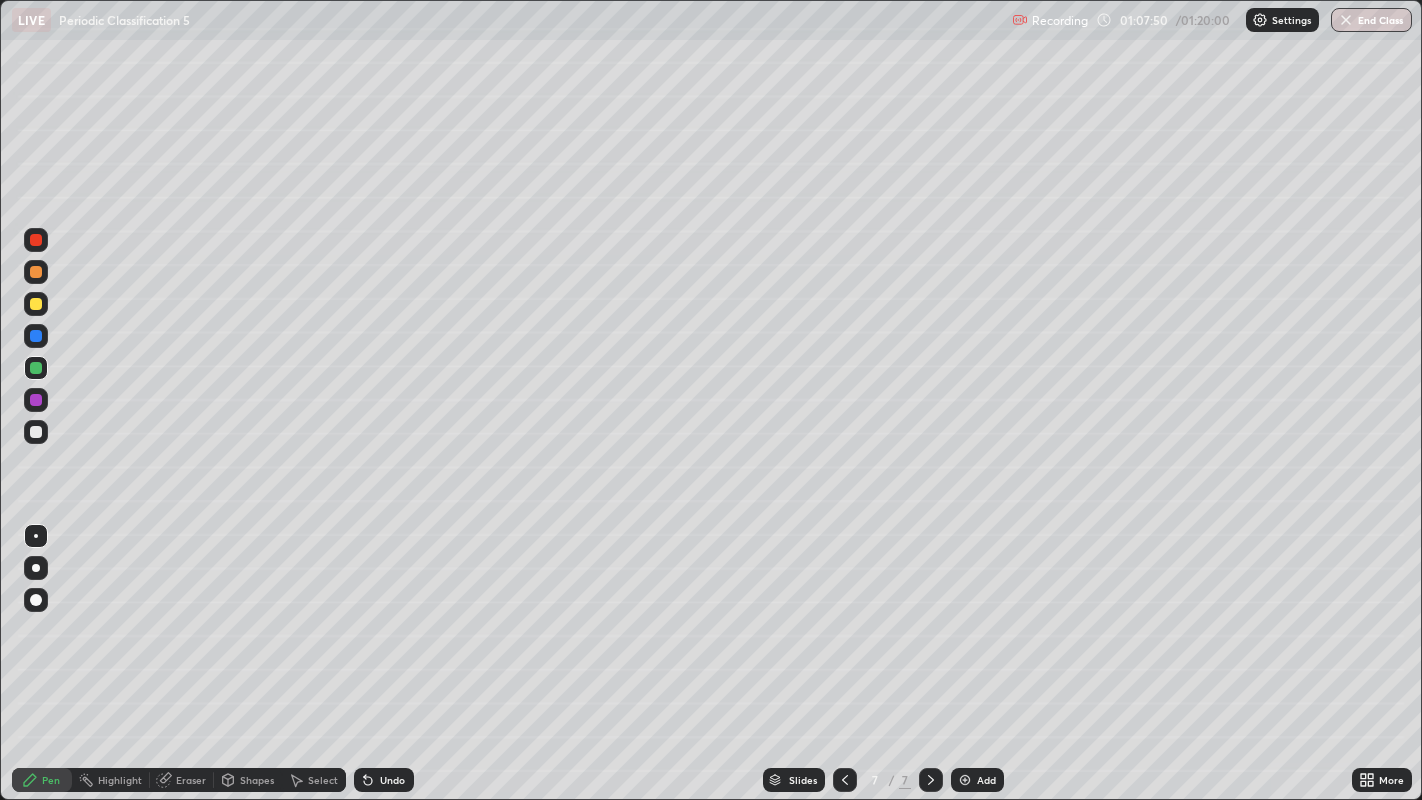 click at bounding box center [36, 240] 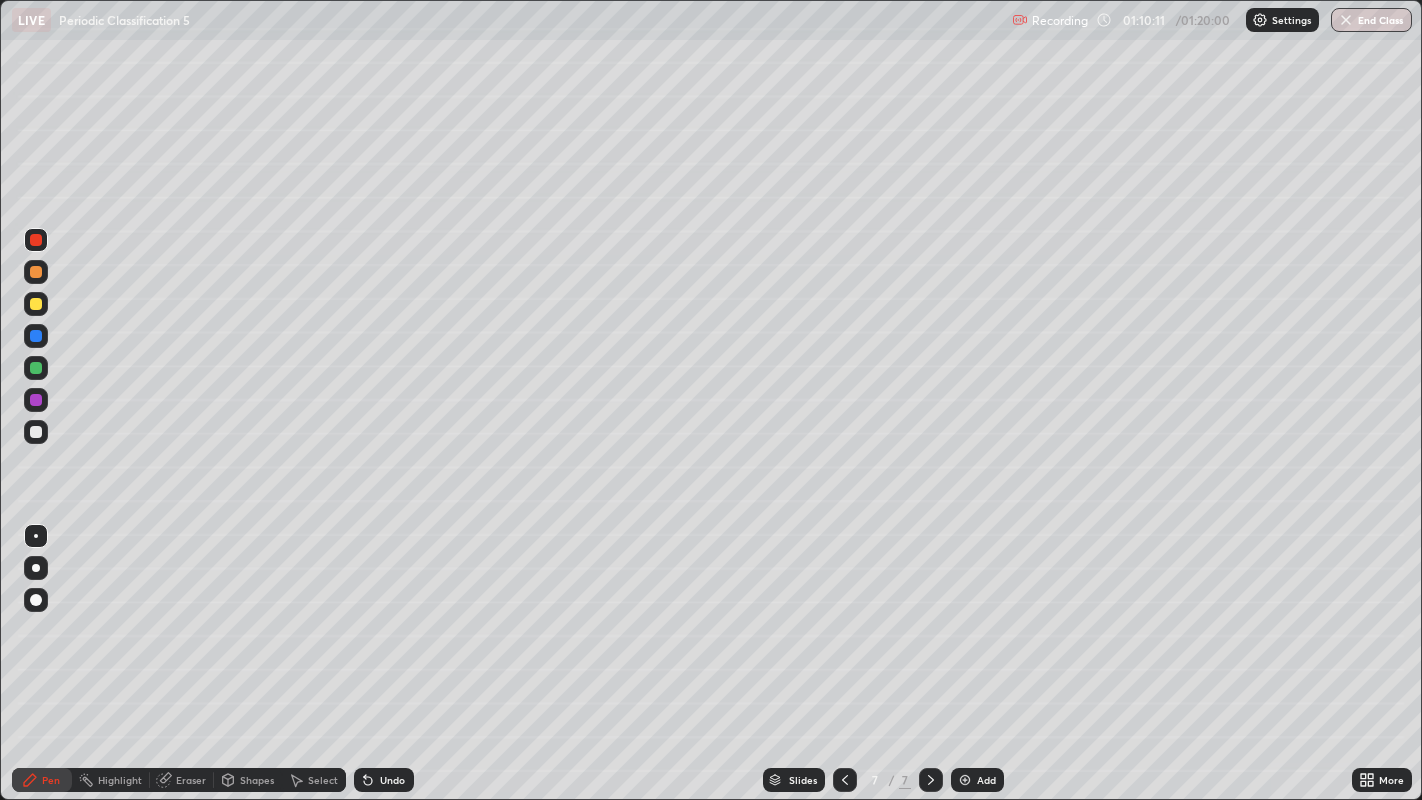 click at bounding box center (36, 304) 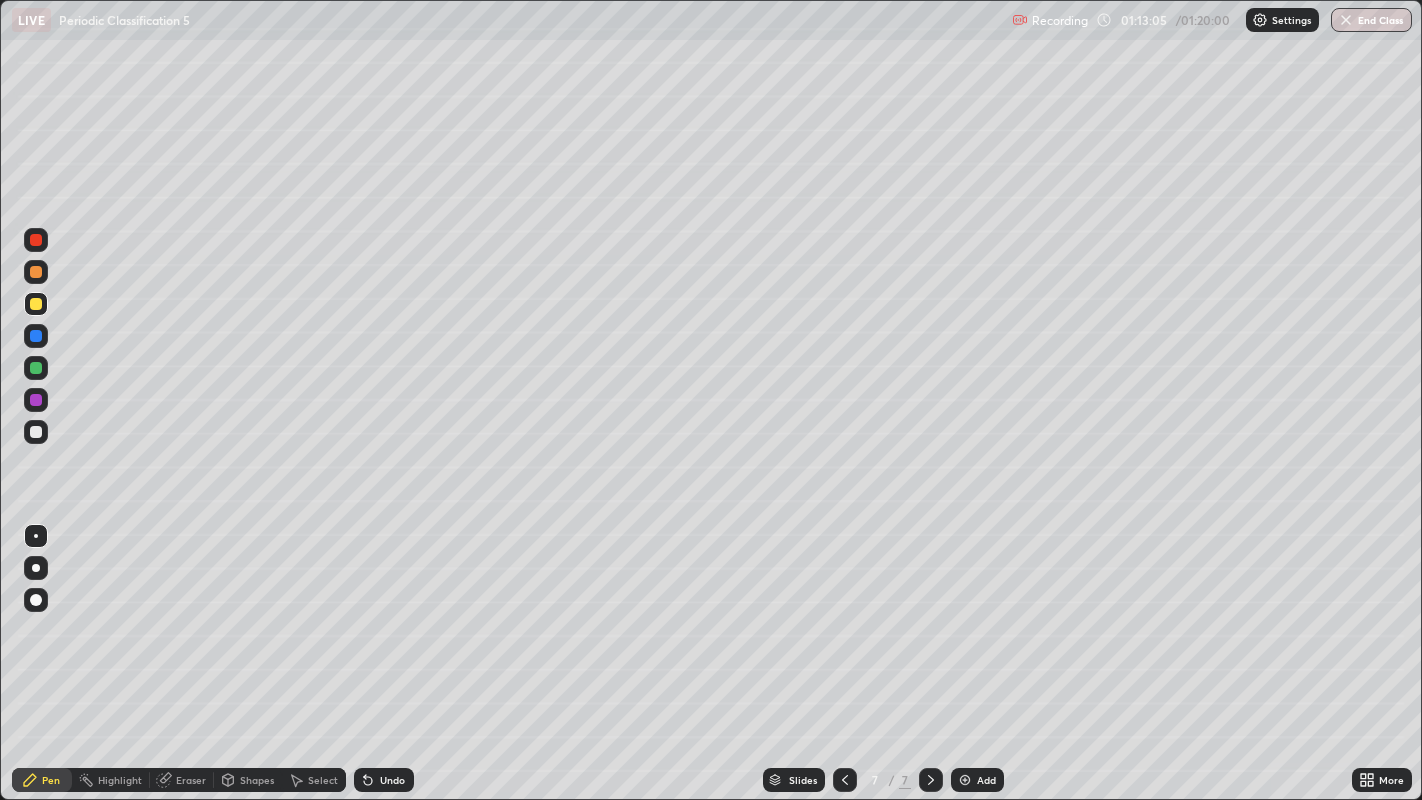 click on "Select" at bounding box center (323, 780) 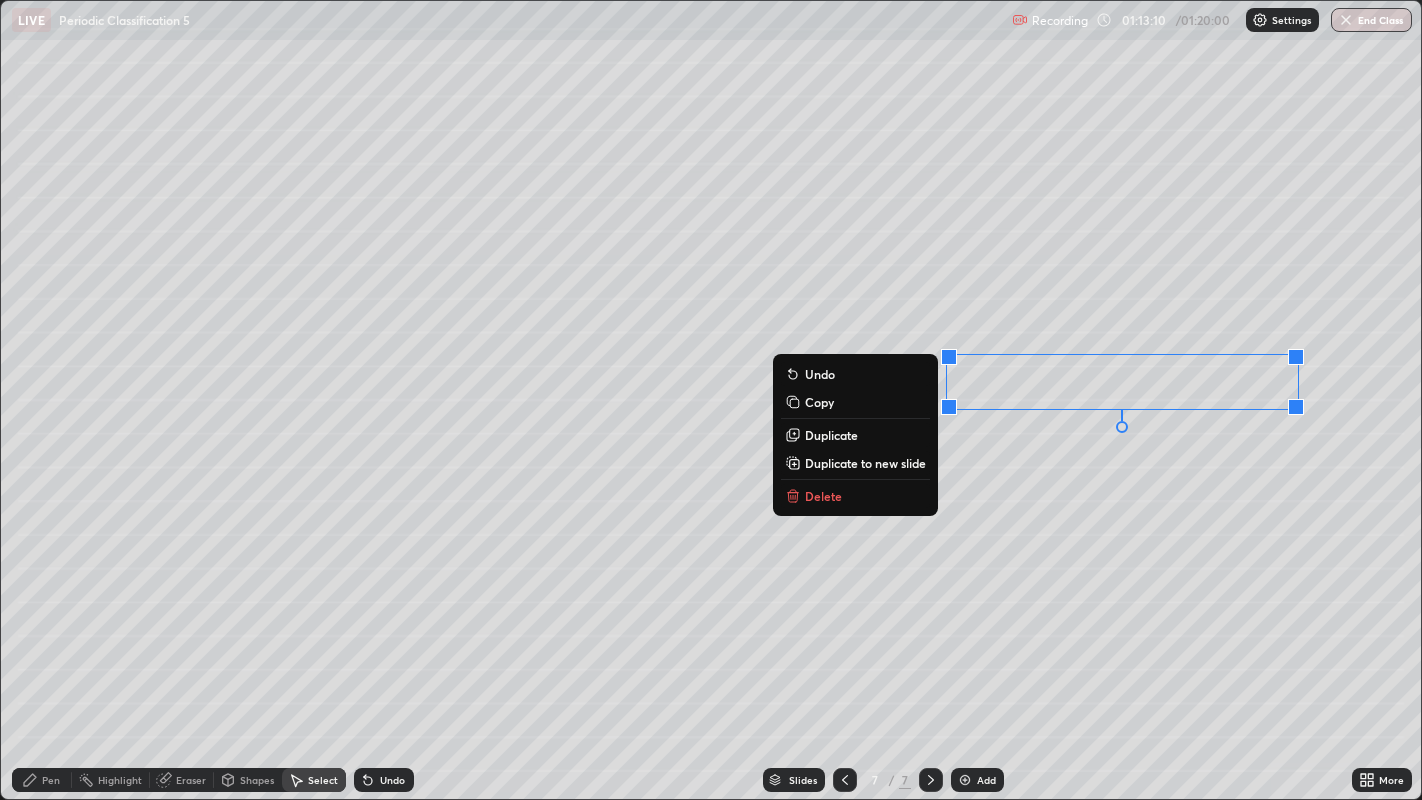click on "0 ° Undo Copy Duplicate Duplicate to new slide Delete" at bounding box center (711, 400) 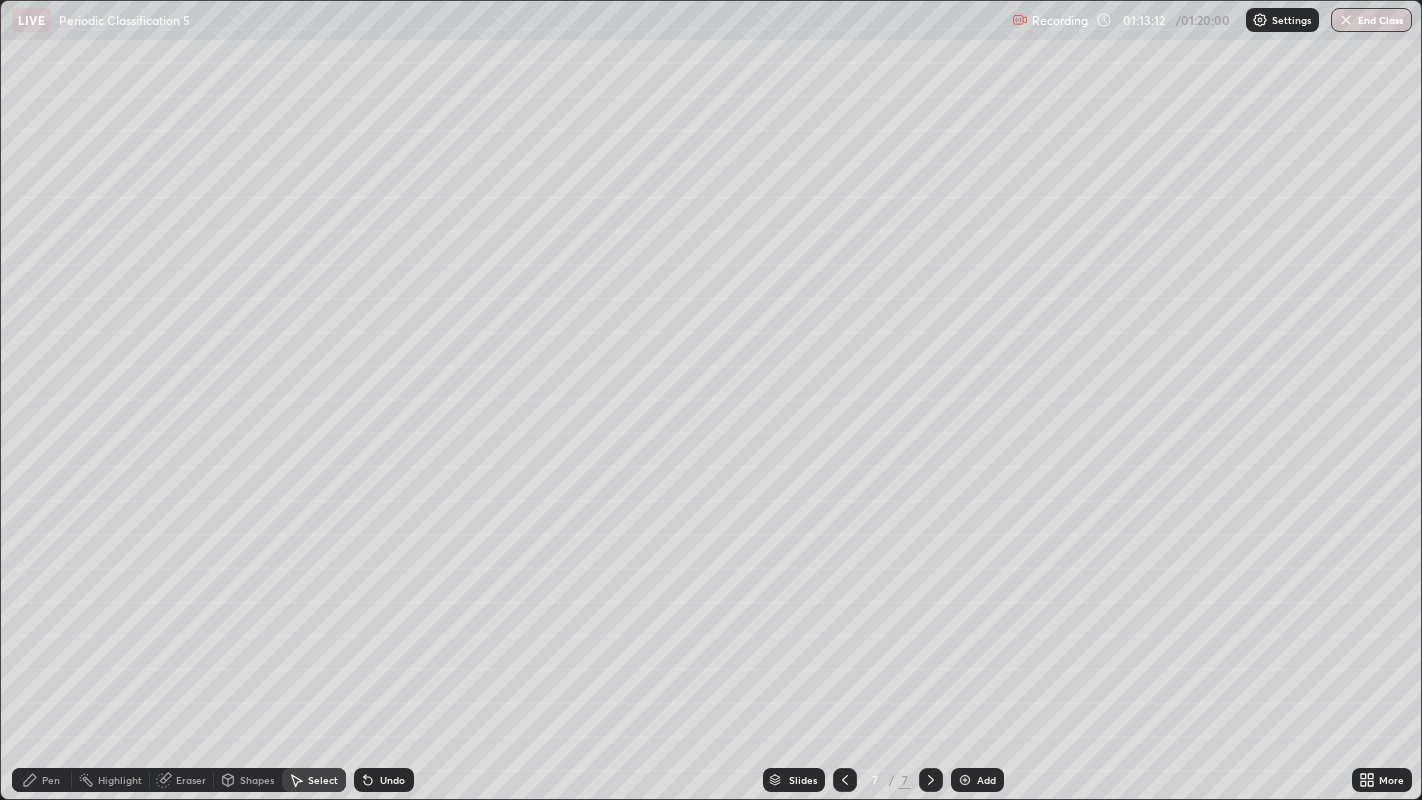 click on "Pen" at bounding box center (51, 780) 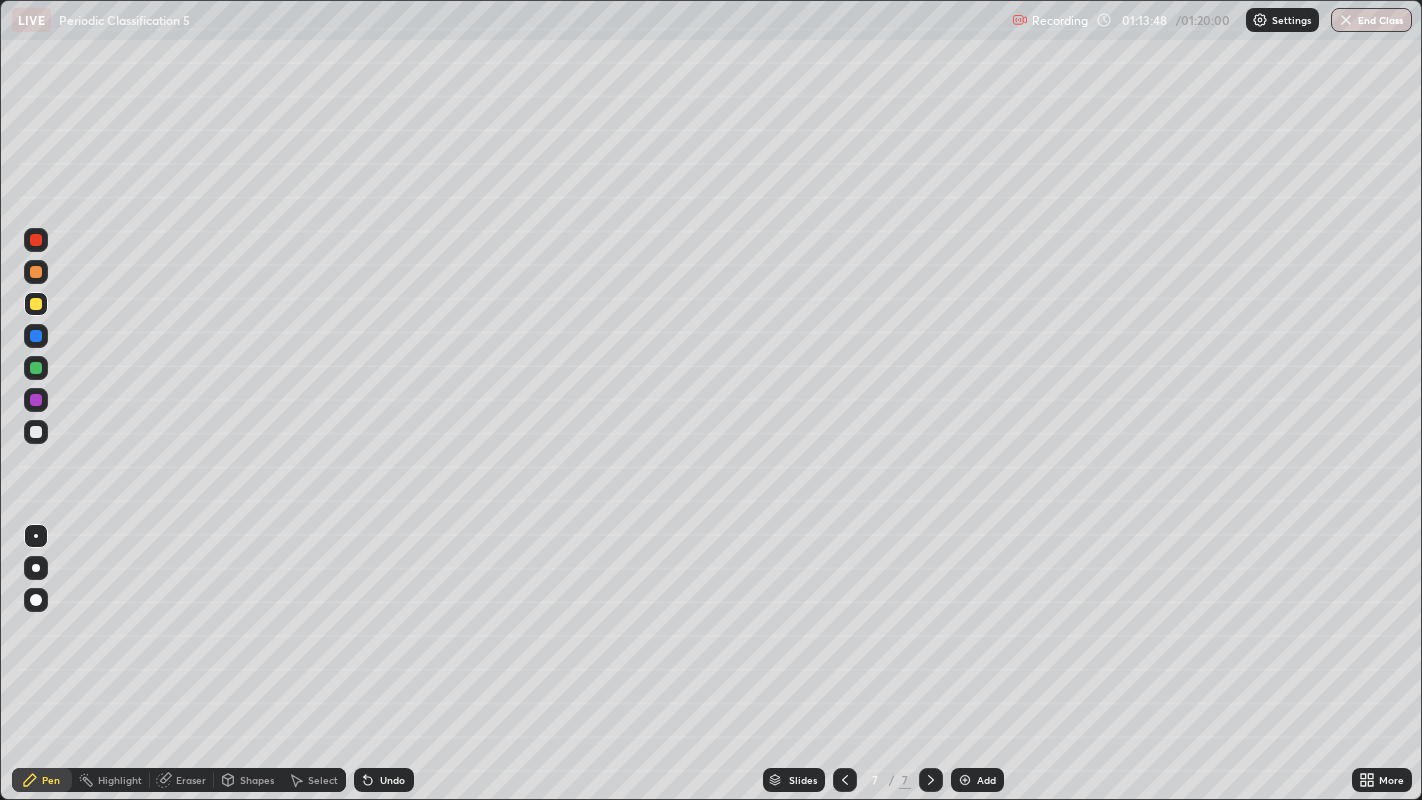 click at bounding box center (36, 240) 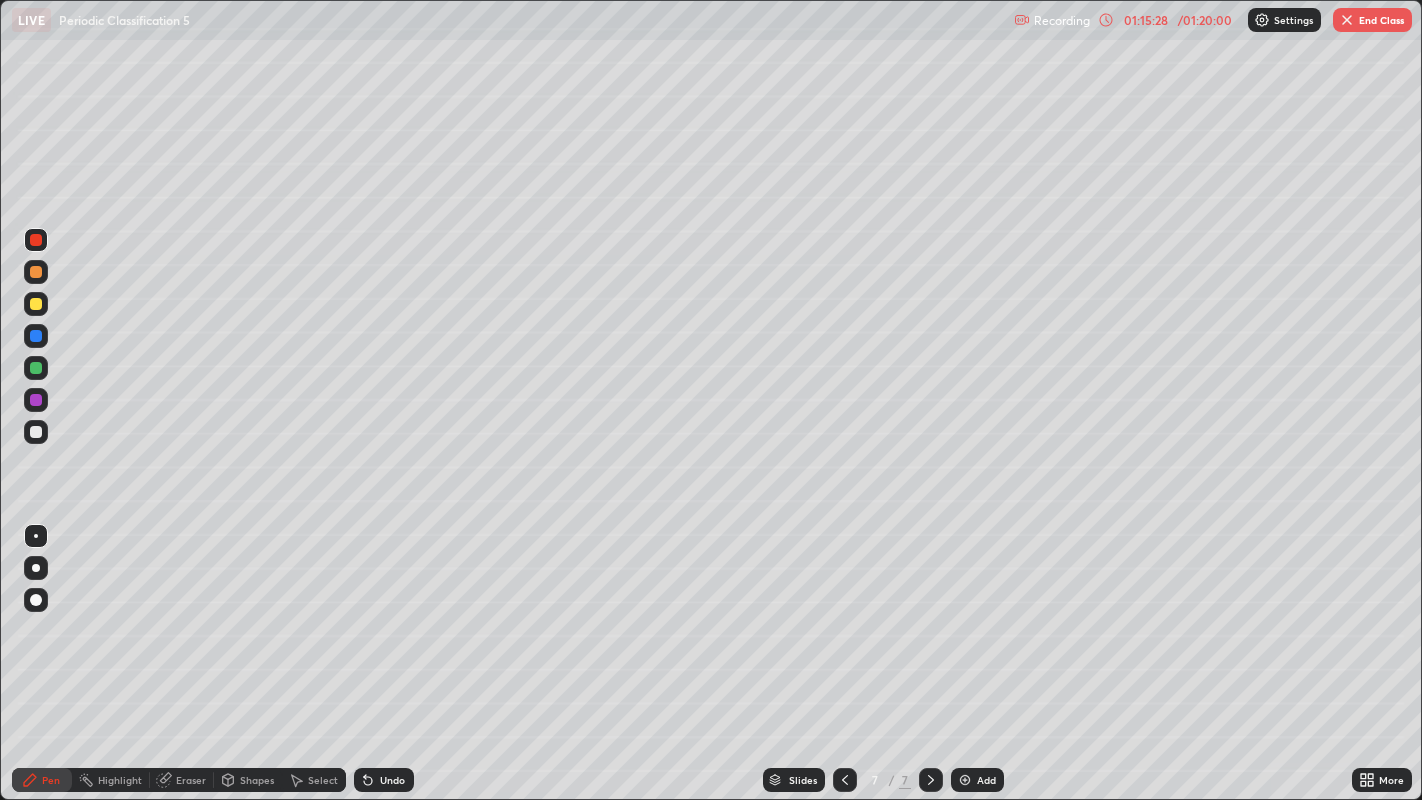 click at bounding box center (36, 304) 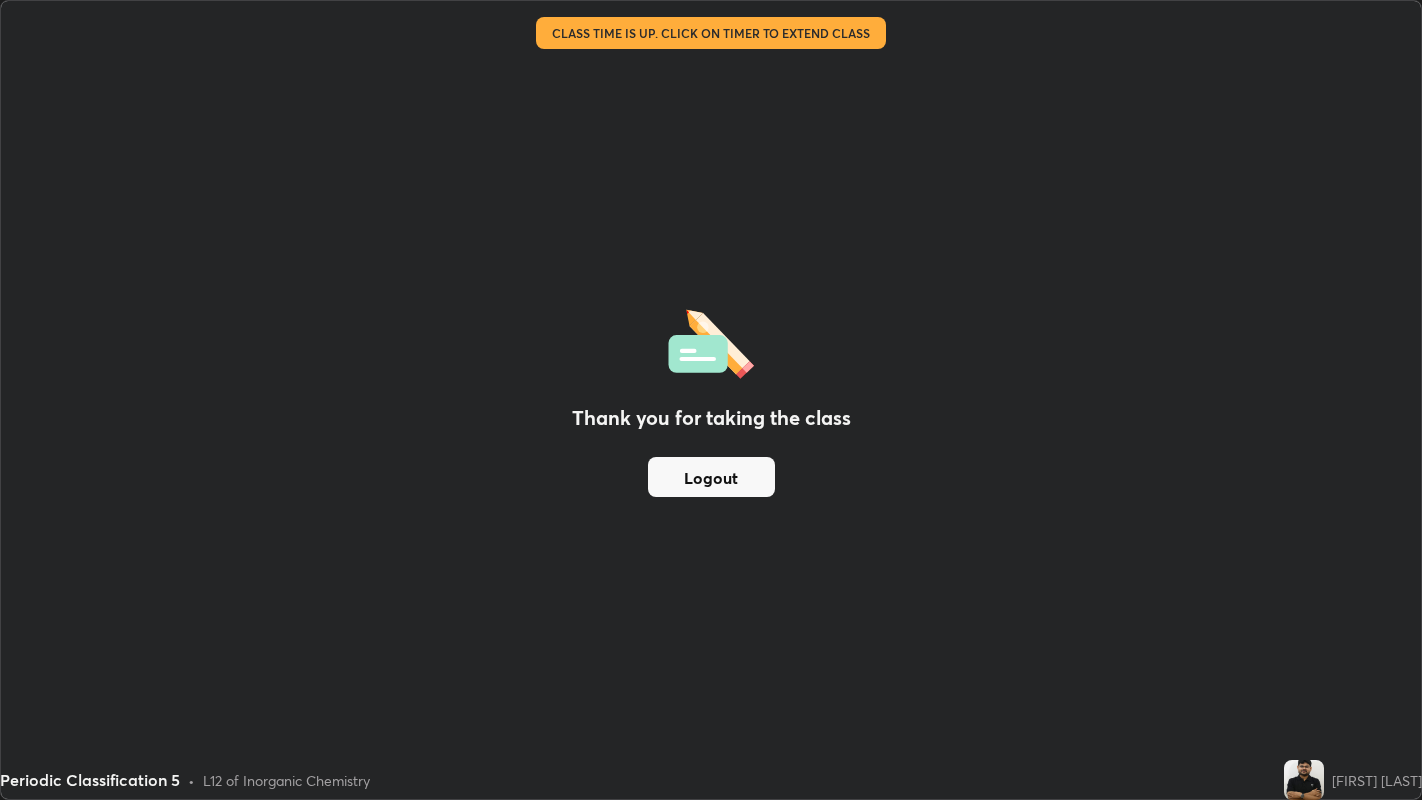 click on "Thank you for taking the class Logout" at bounding box center [711, 400] 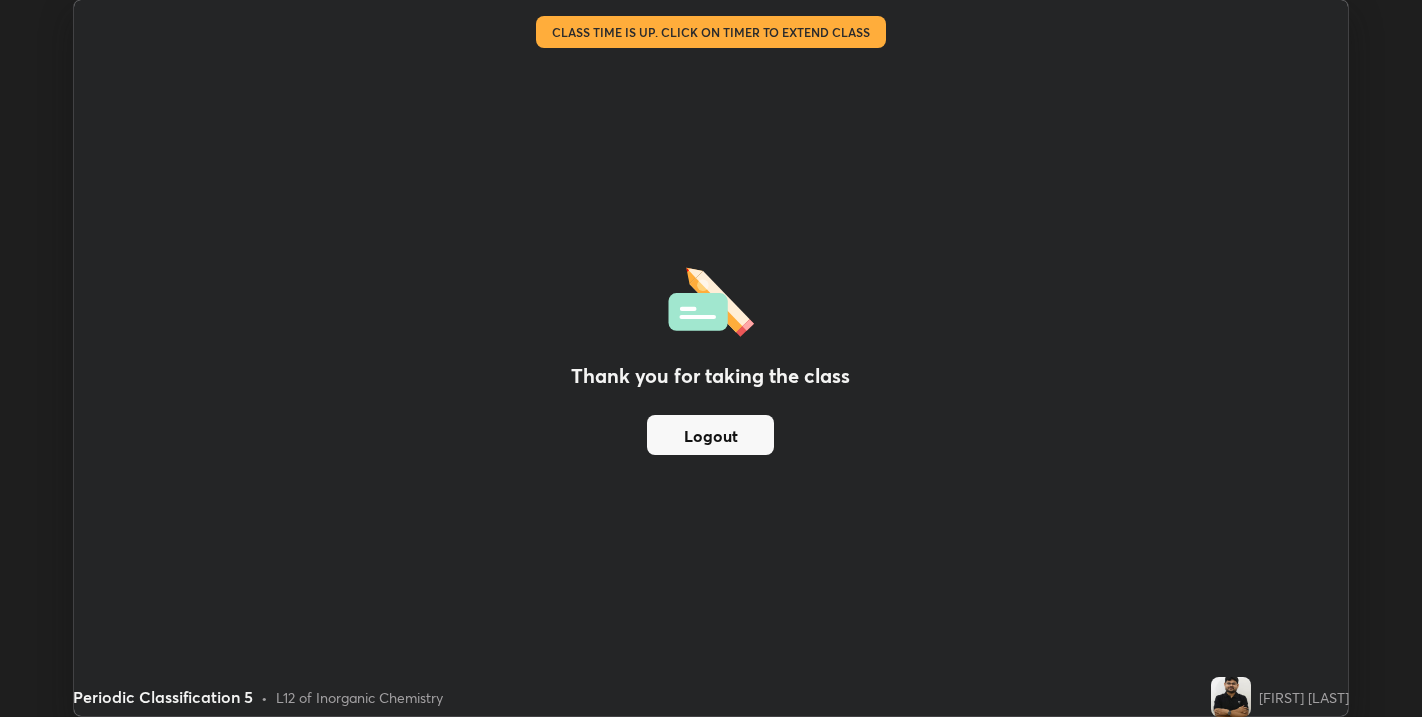 scroll, scrollTop: 717, scrollLeft: 1422, axis: both 